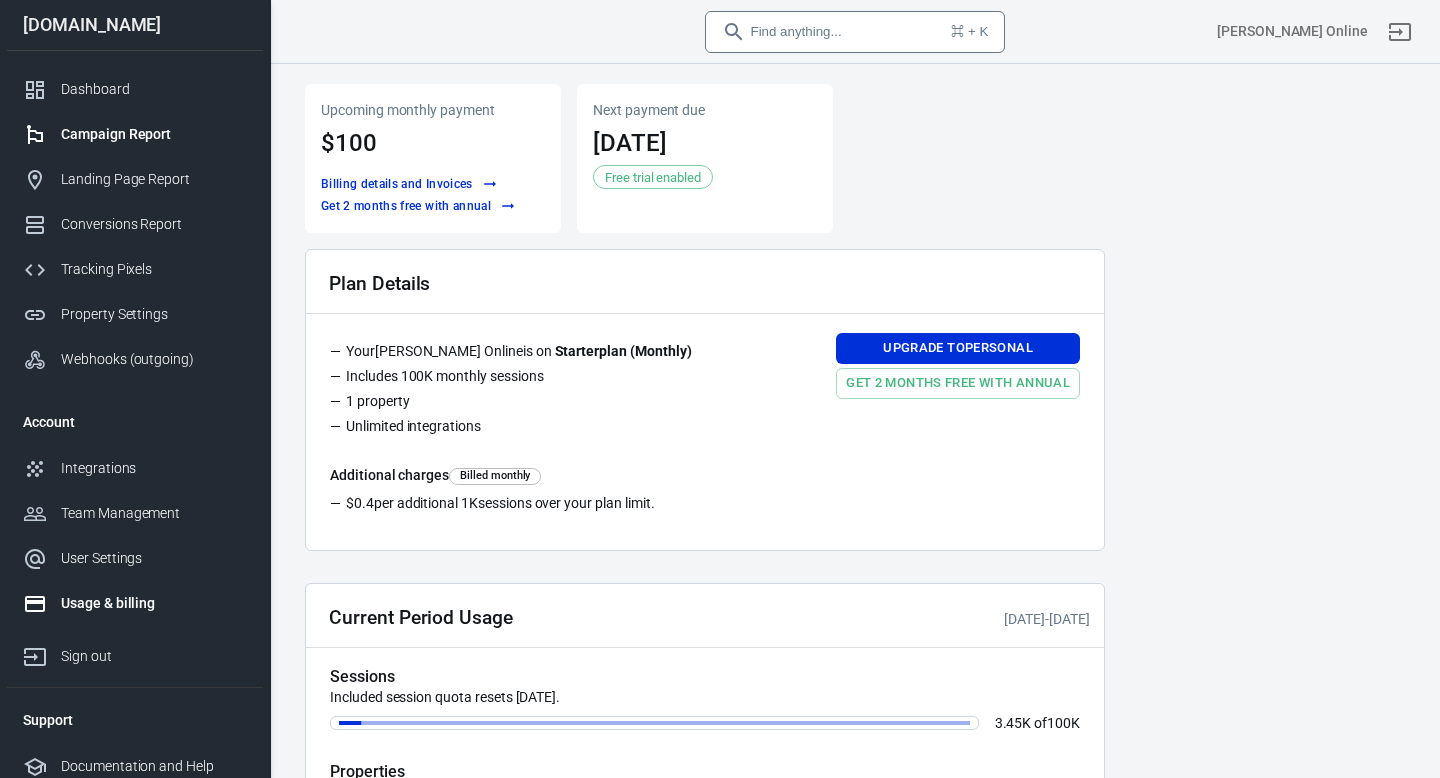 scroll, scrollTop: 0, scrollLeft: 0, axis: both 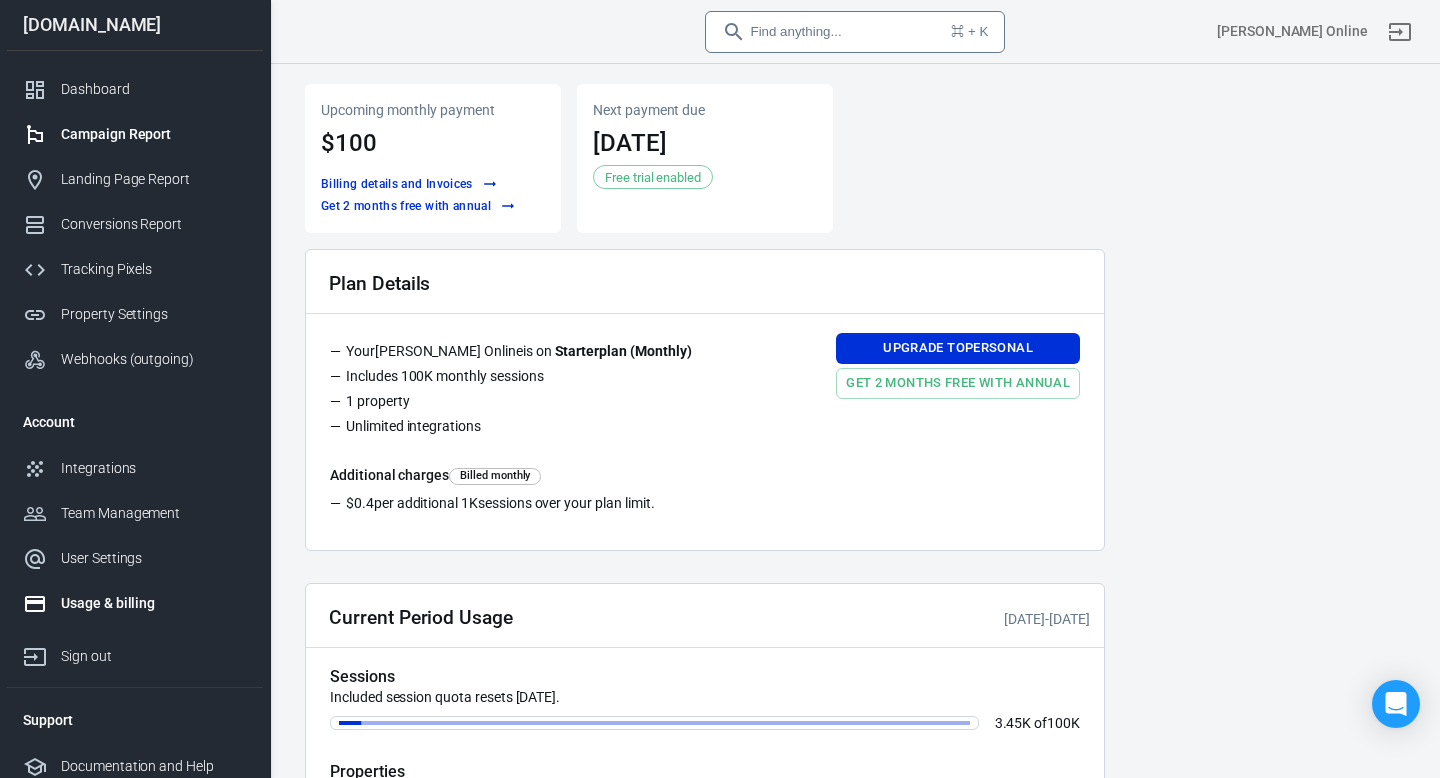 click on "Campaign Report" at bounding box center [154, 134] 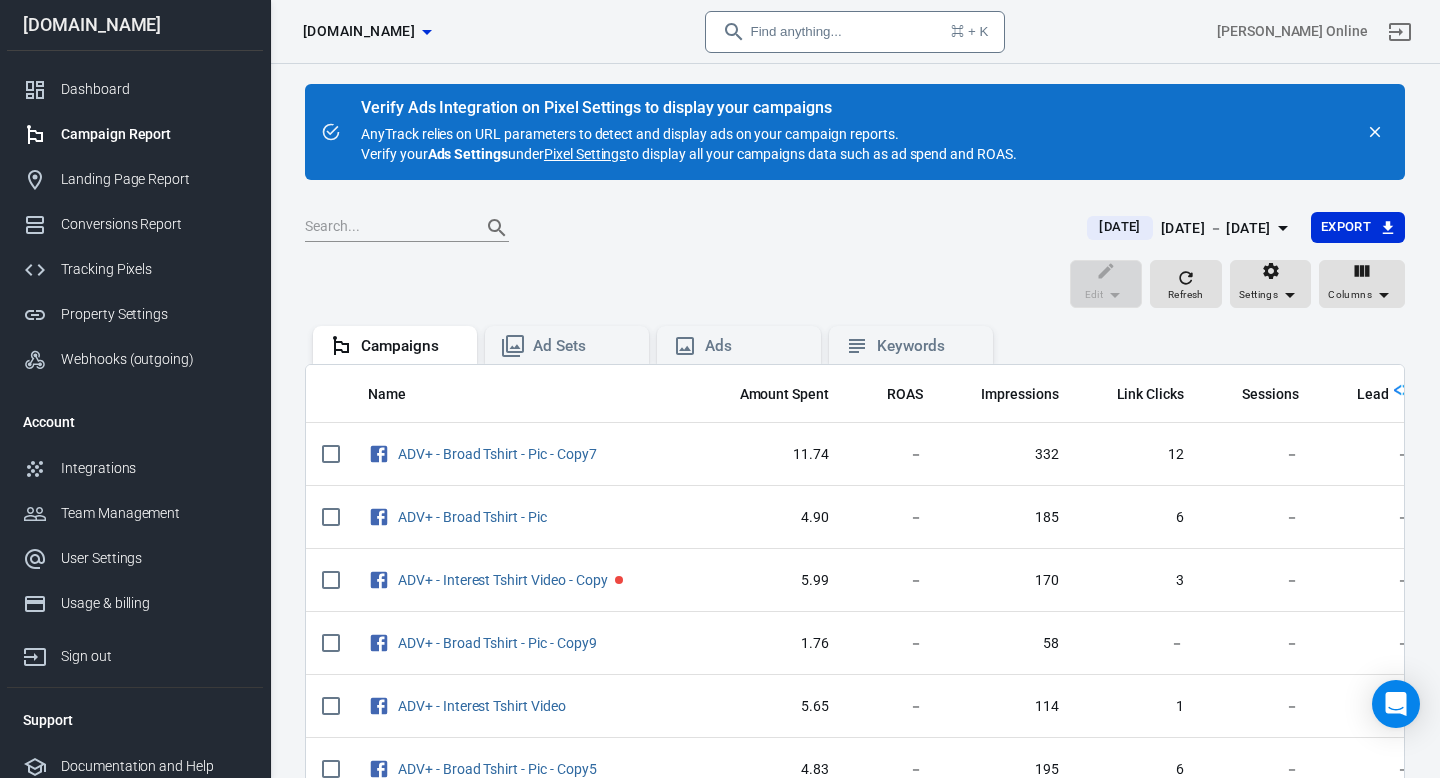 click on "[DATE] [DATE] － [DATE]" at bounding box center (1190, 228) 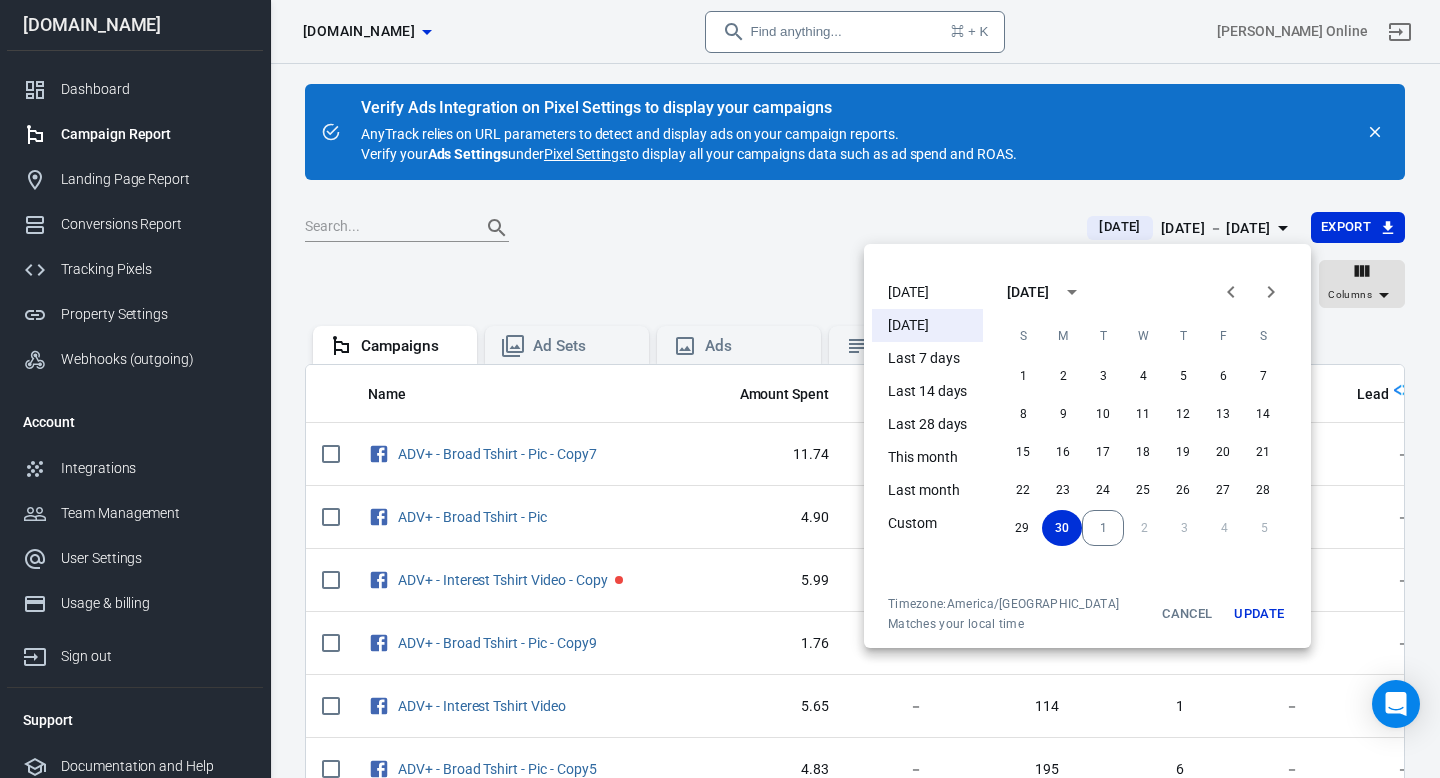 click on "[DATE]" at bounding box center (927, 292) 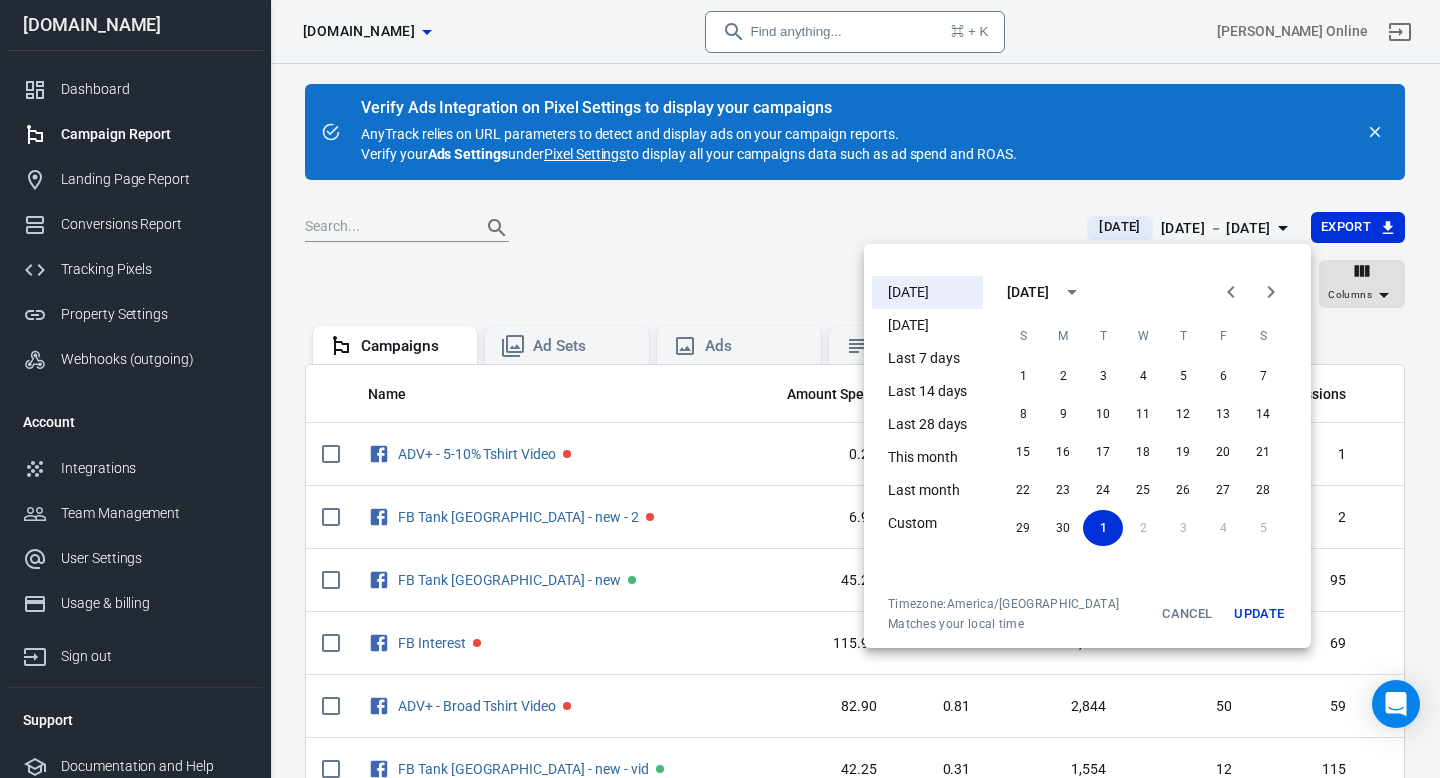 click at bounding box center (720, 389) 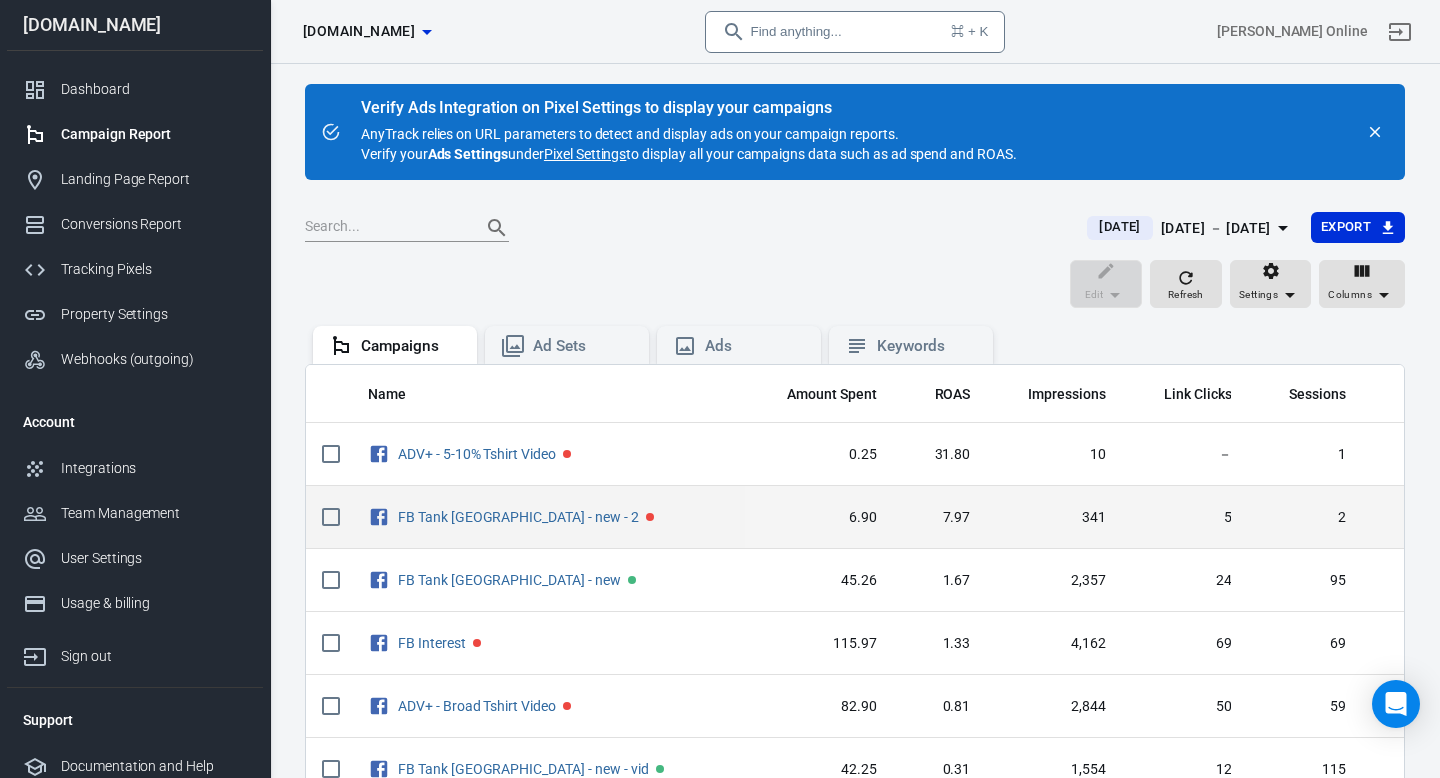 click on "341" at bounding box center [1054, 517] 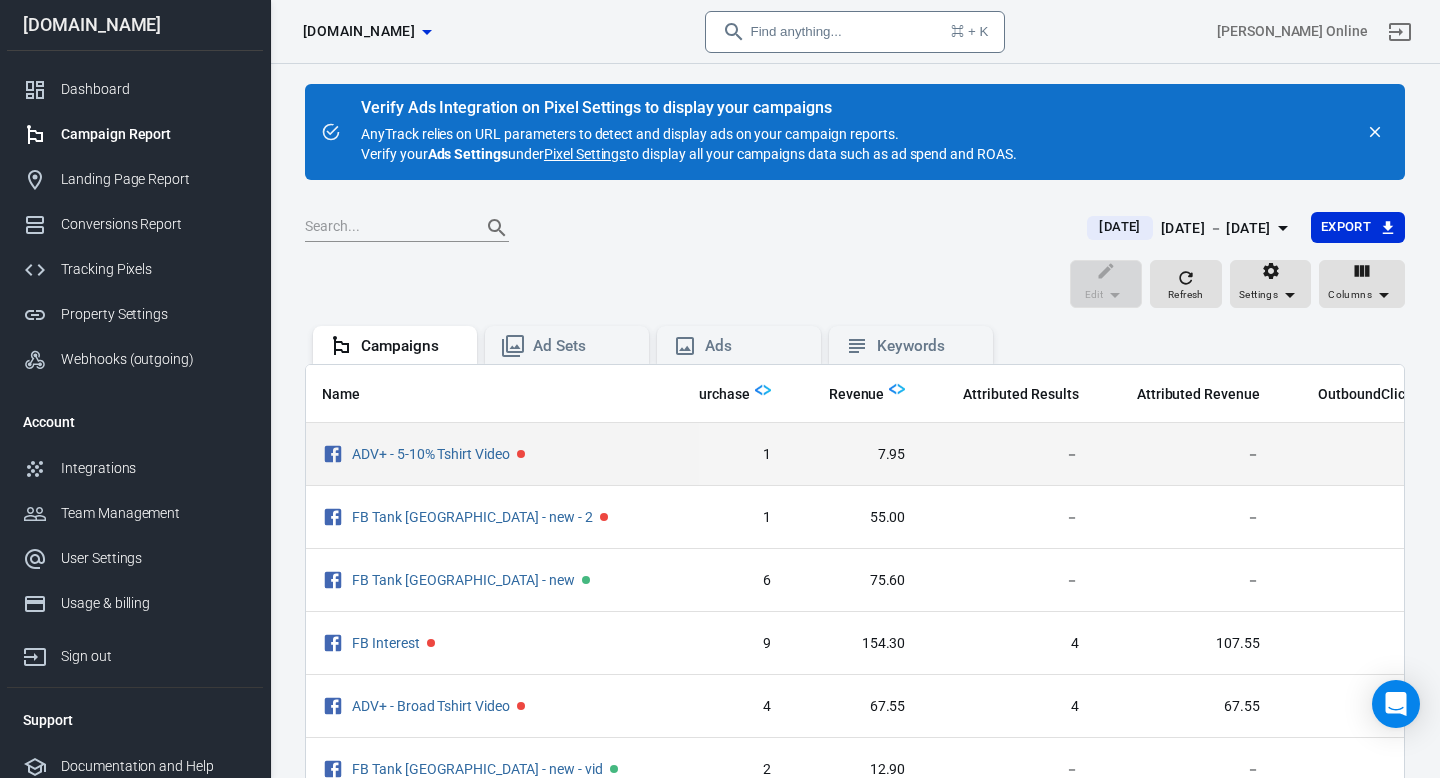 scroll, scrollTop: 0, scrollLeft: 880, axis: horizontal 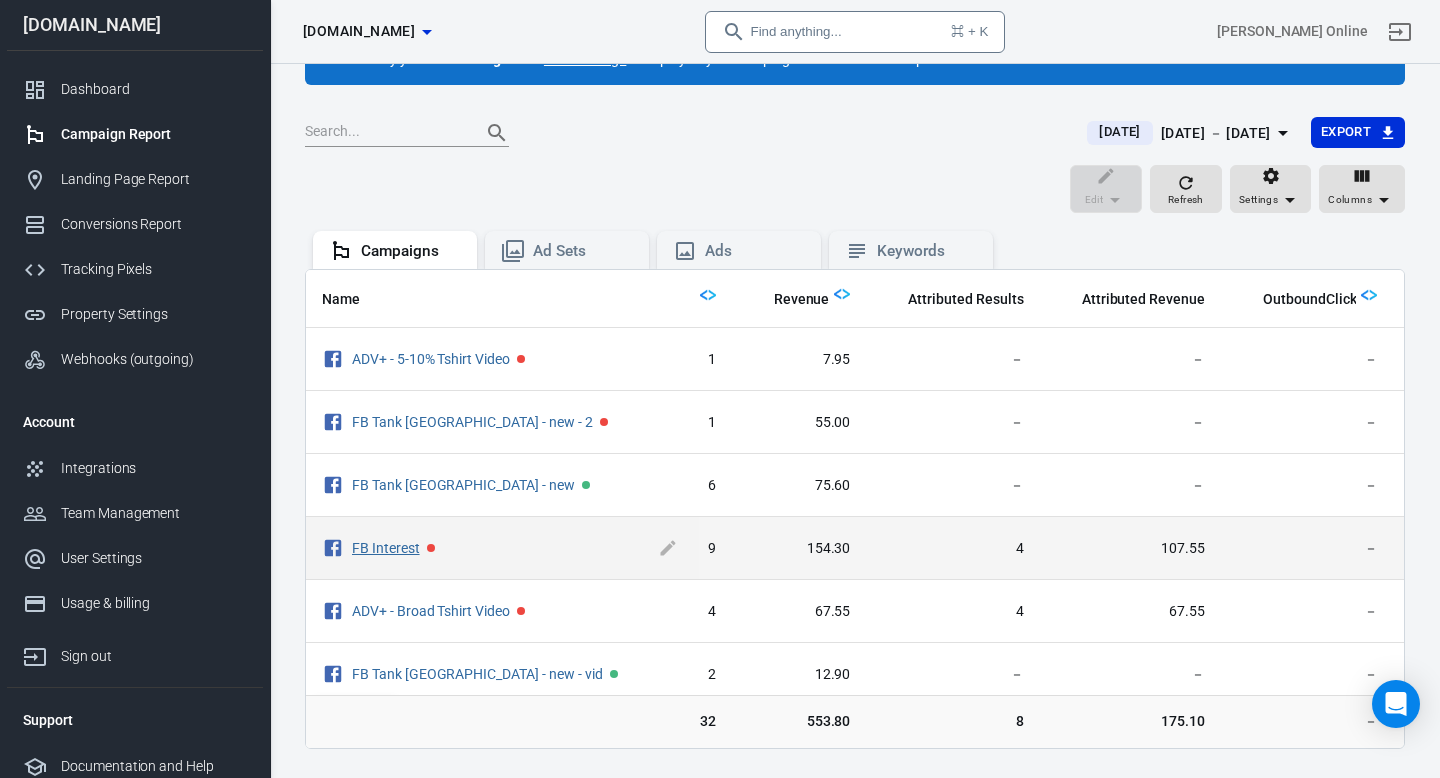 click on "FB Interest" at bounding box center (386, 548) 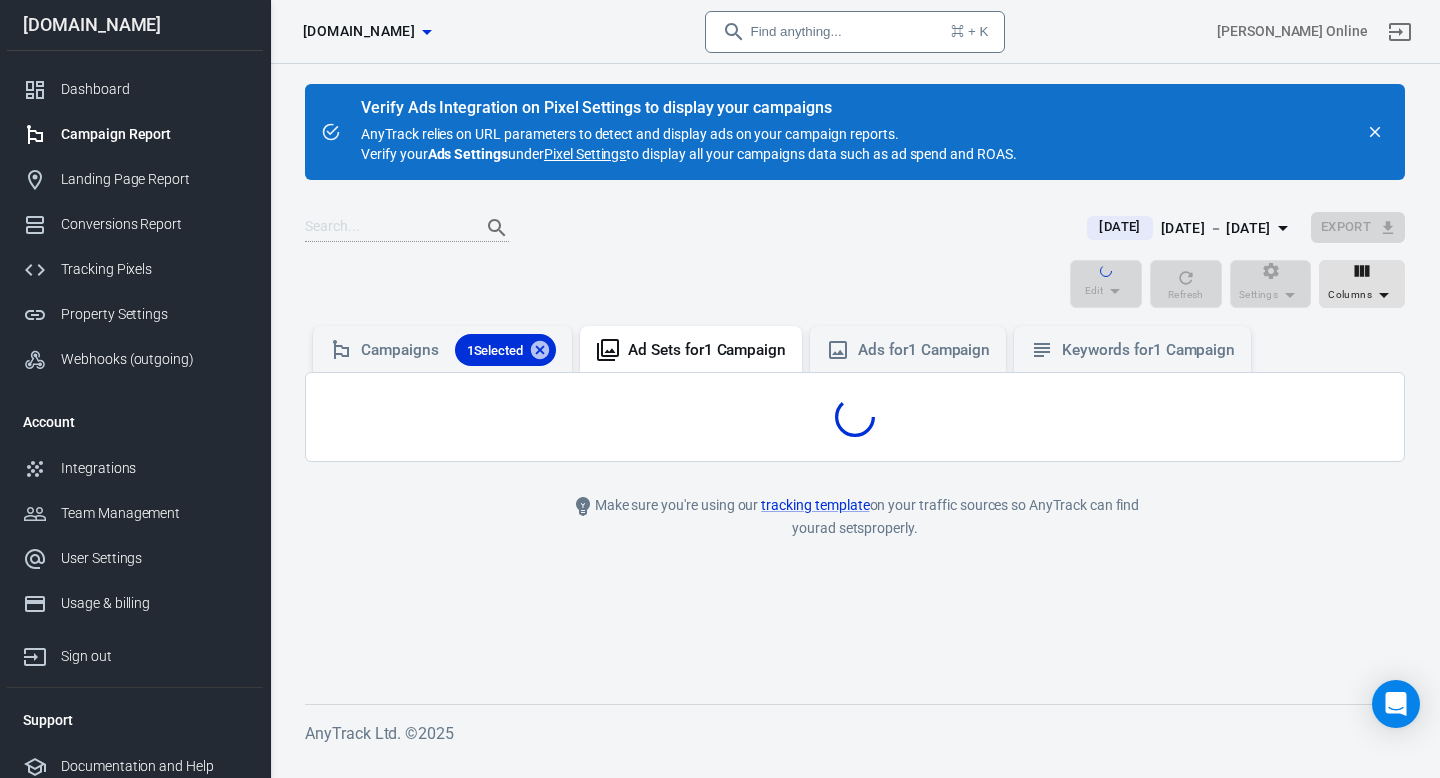 scroll, scrollTop: 0, scrollLeft: 0, axis: both 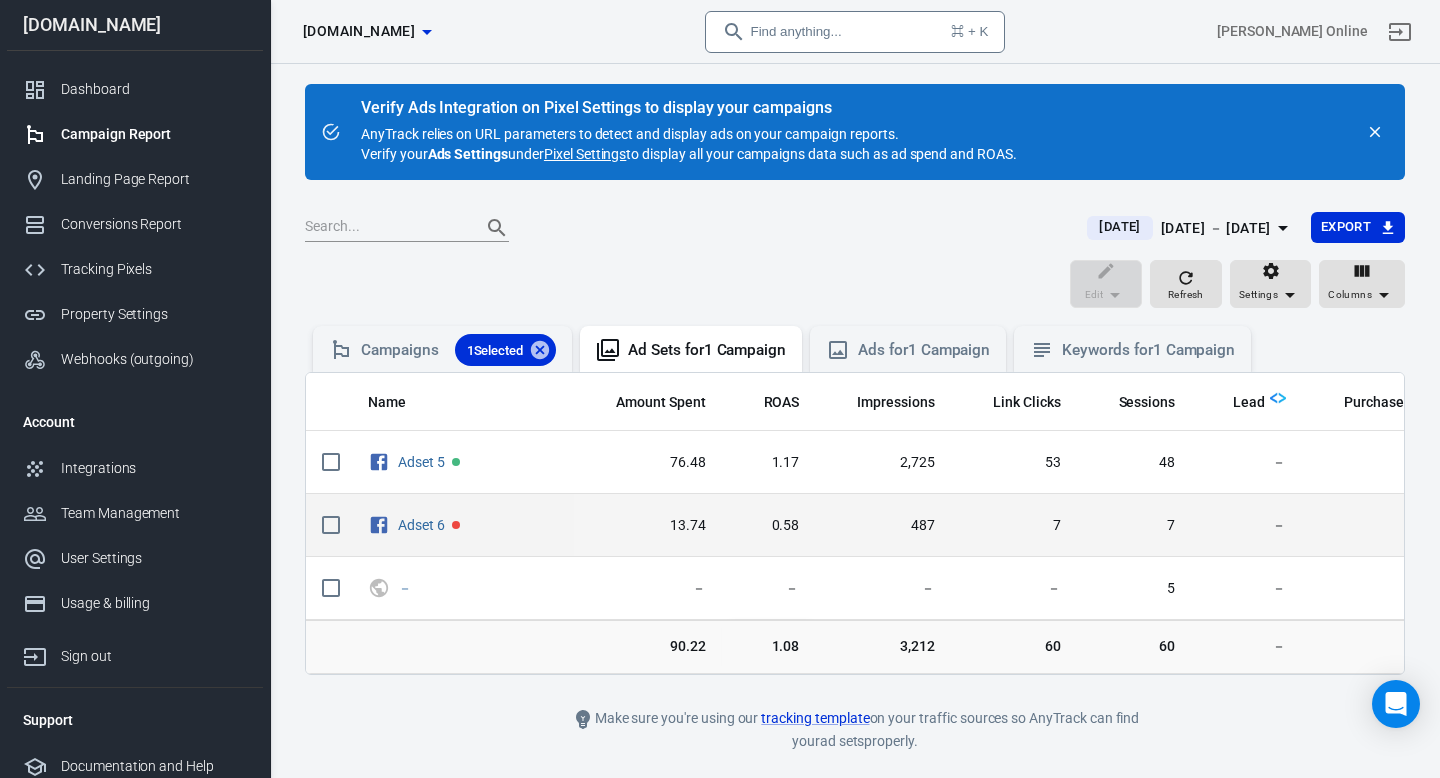 click on "0.58" at bounding box center [769, 525] 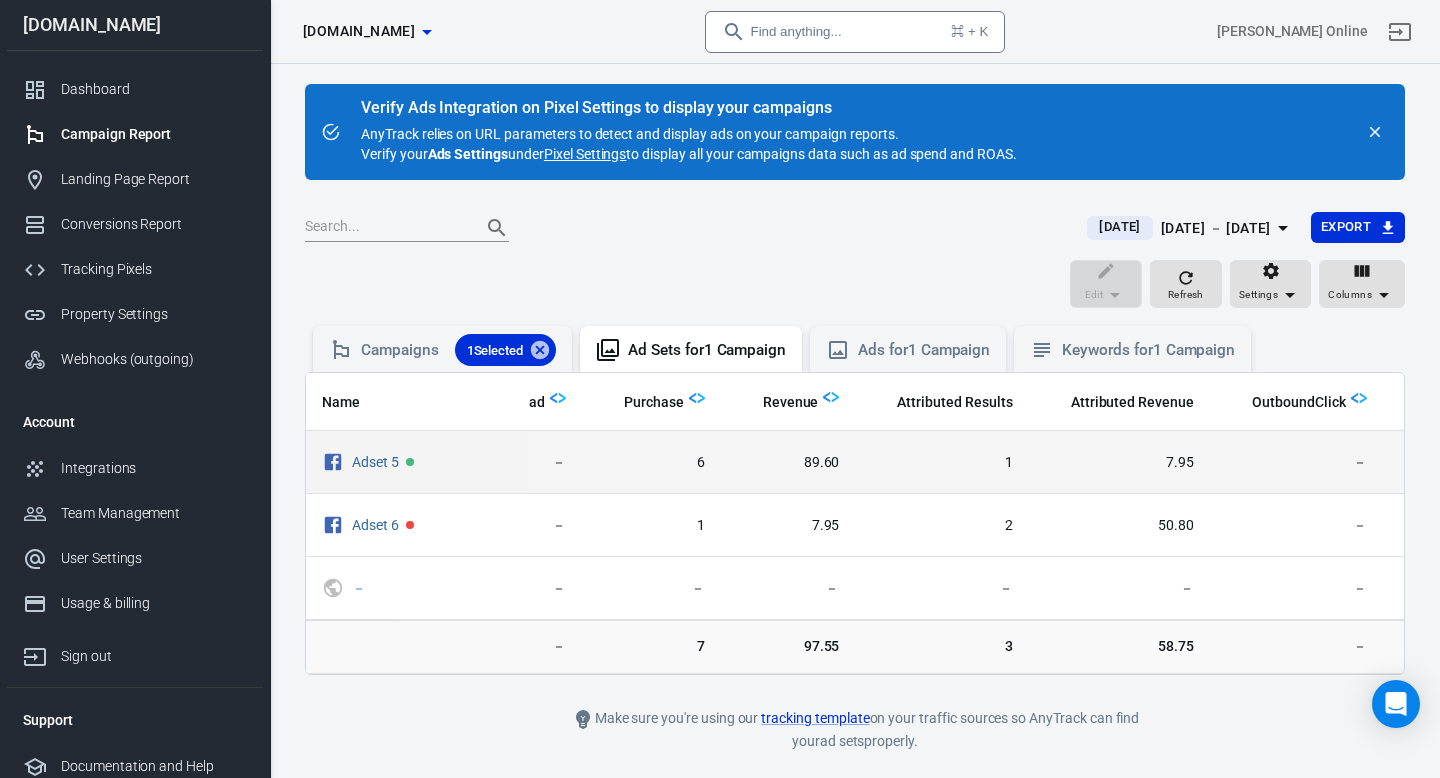 scroll, scrollTop: 0, scrollLeft: 760, axis: horizontal 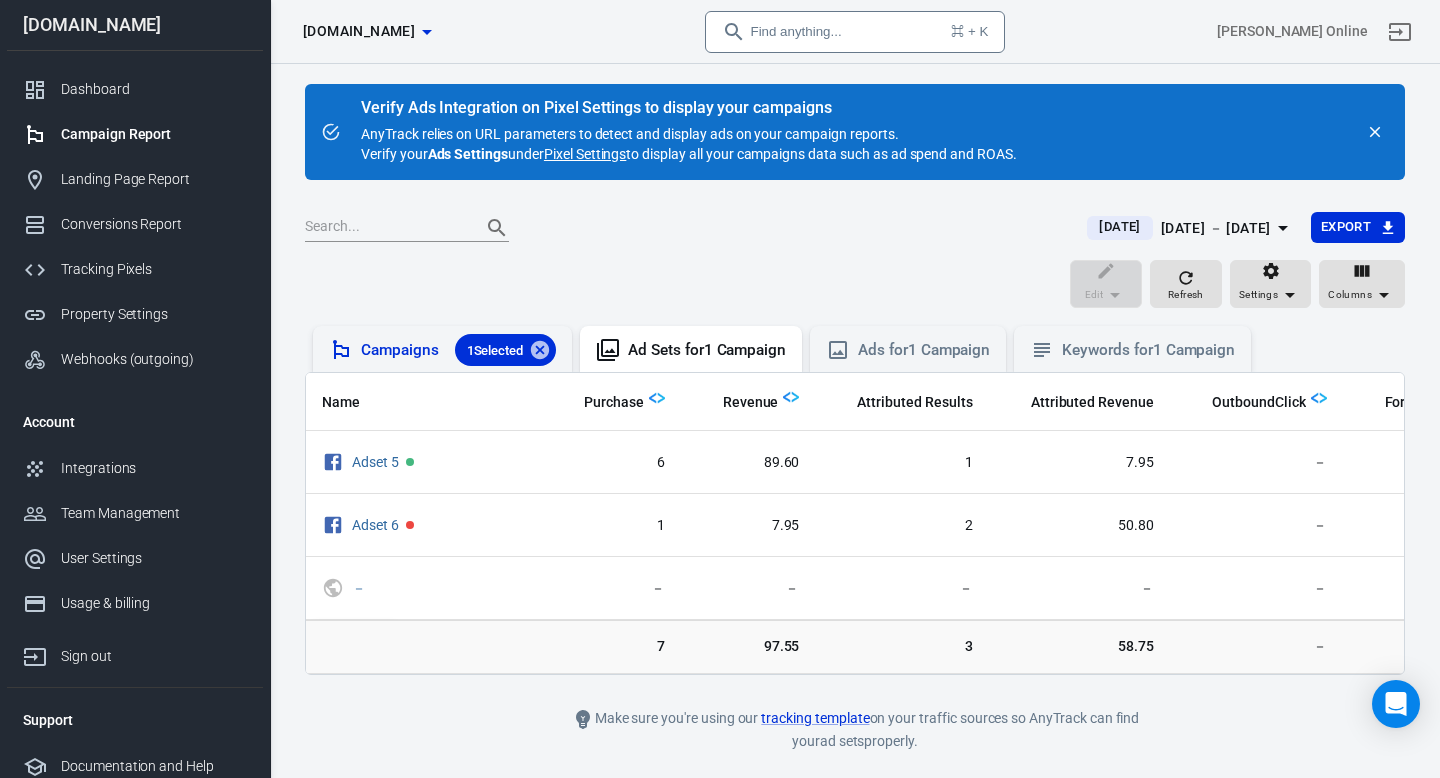 click on "Campaigns 1  Selected" at bounding box center (442, 349) 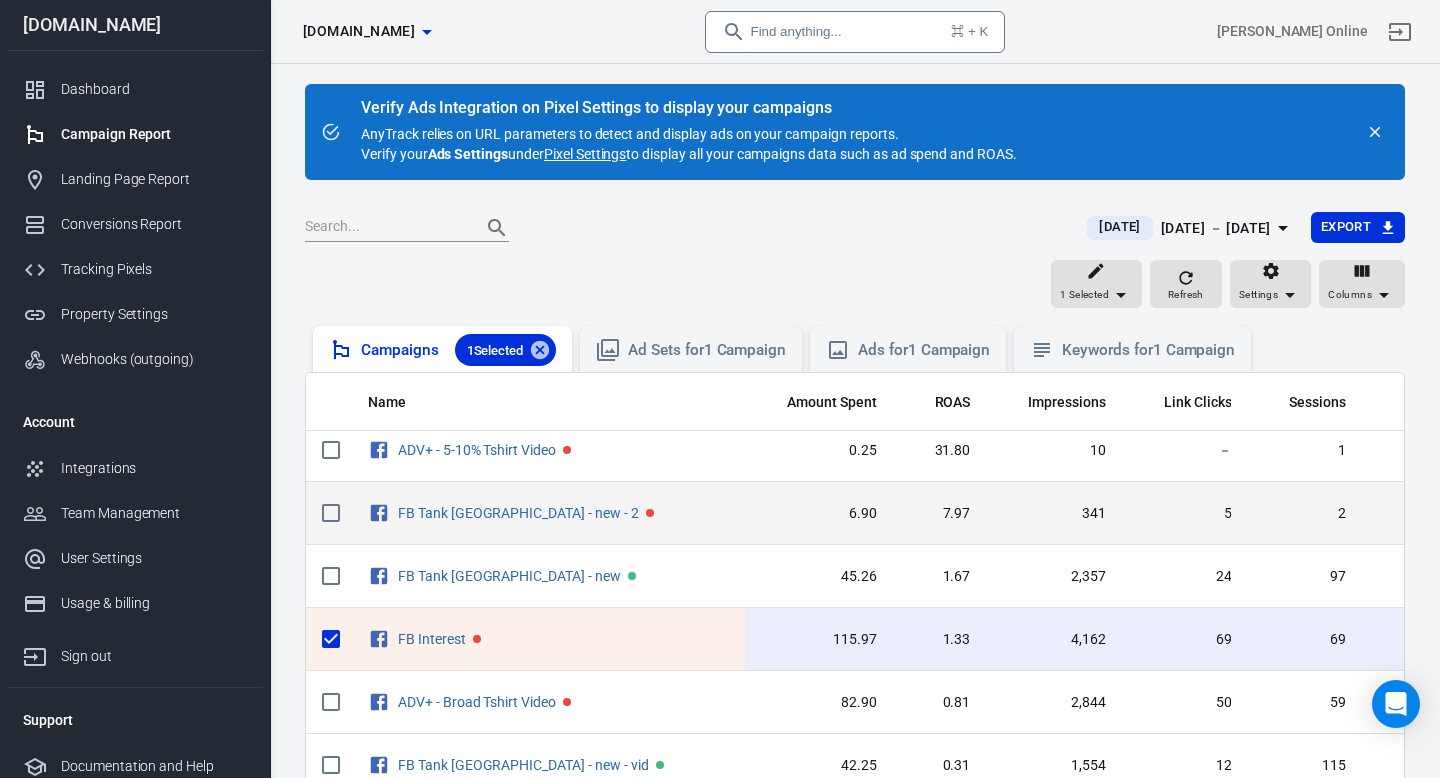 scroll, scrollTop: 29, scrollLeft: 0, axis: vertical 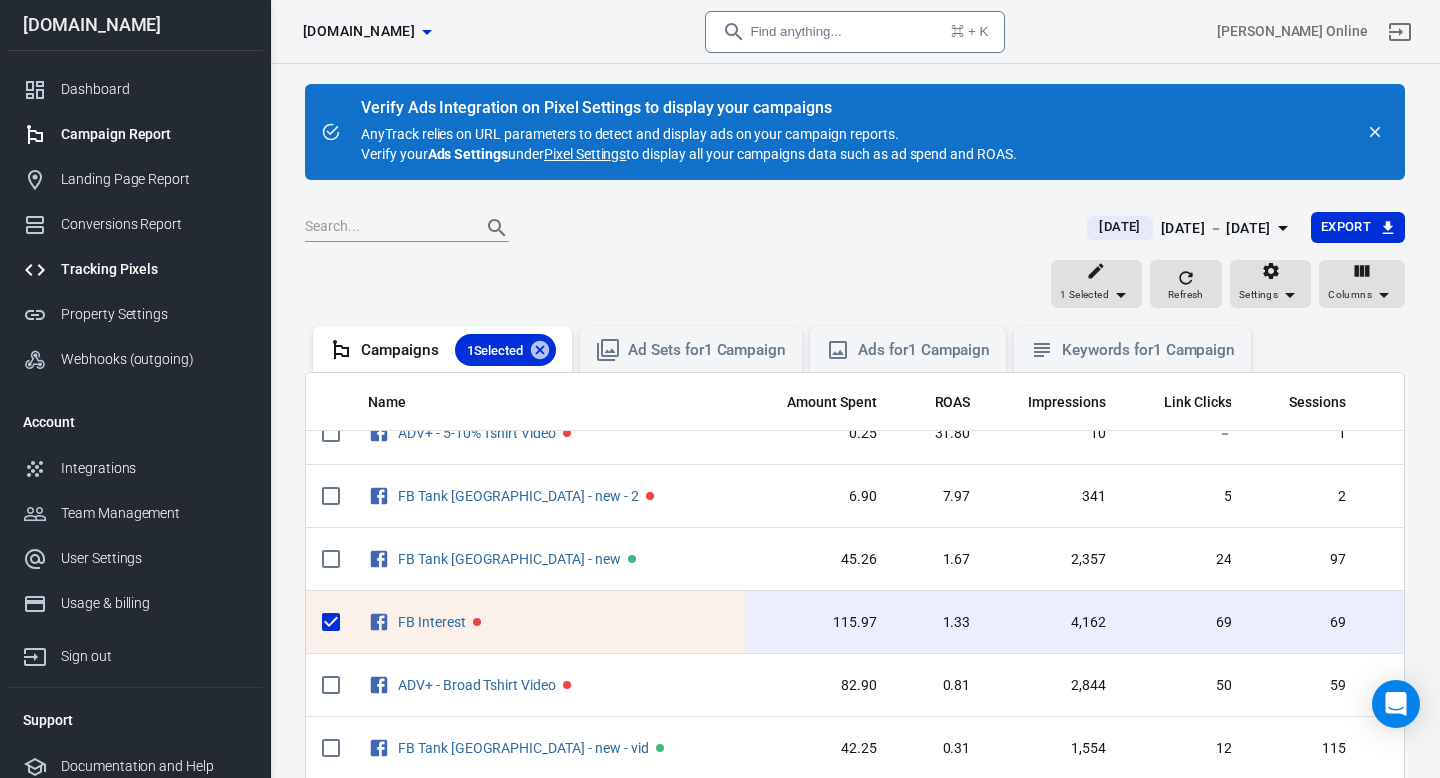 click on "Tracking Pixels" at bounding box center [154, 269] 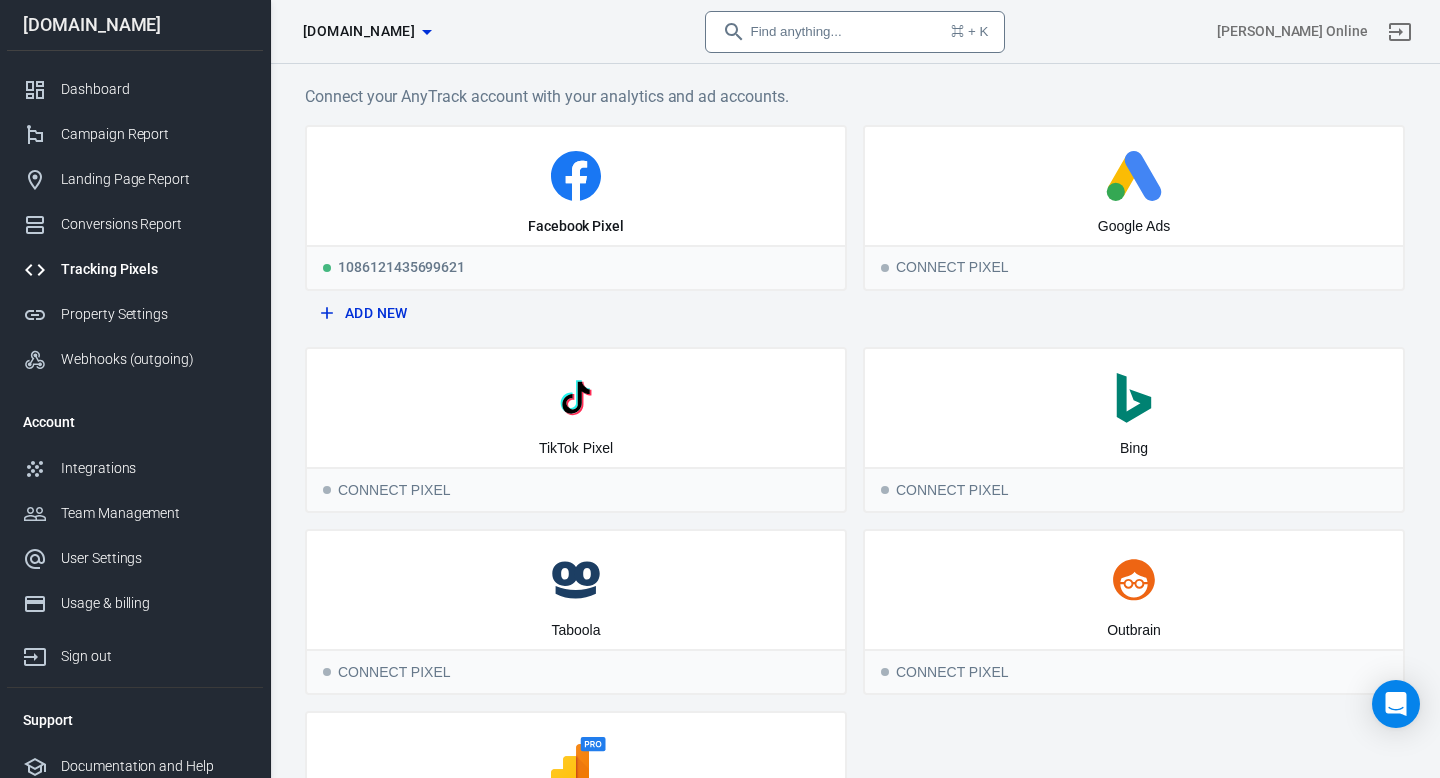 click on "Add New" at bounding box center [576, 313] 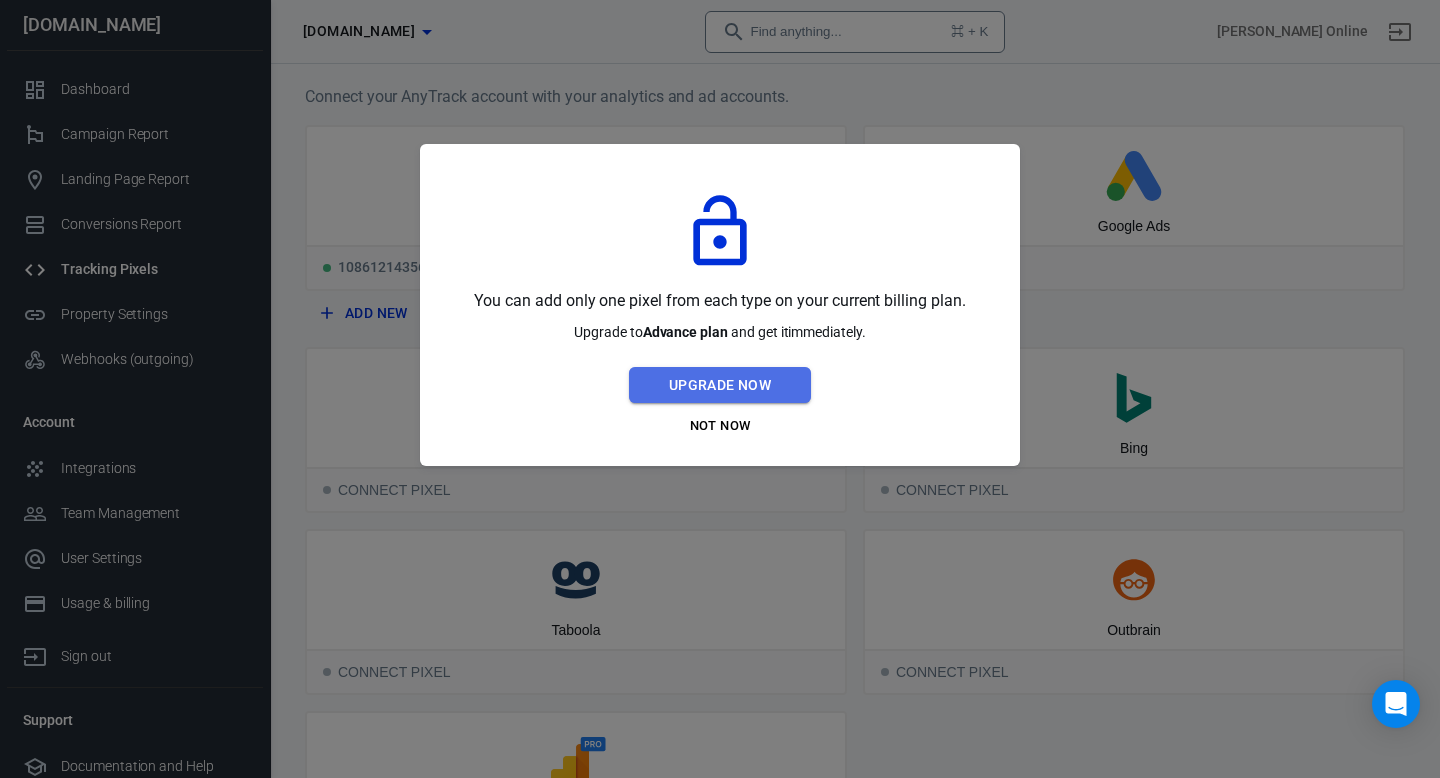 click on "Upgrade Now" at bounding box center [720, 385] 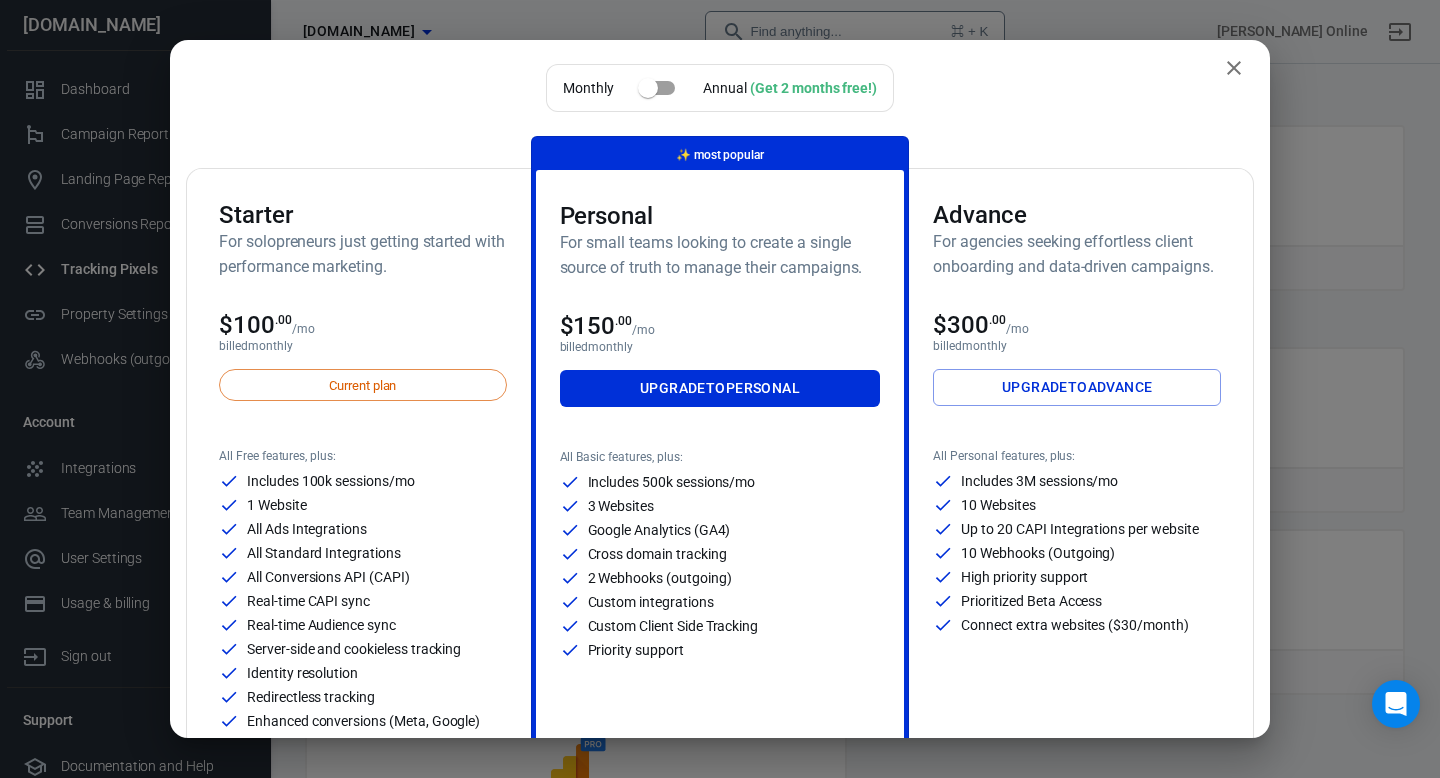 scroll, scrollTop: 0, scrollLeft: 0, axis: both 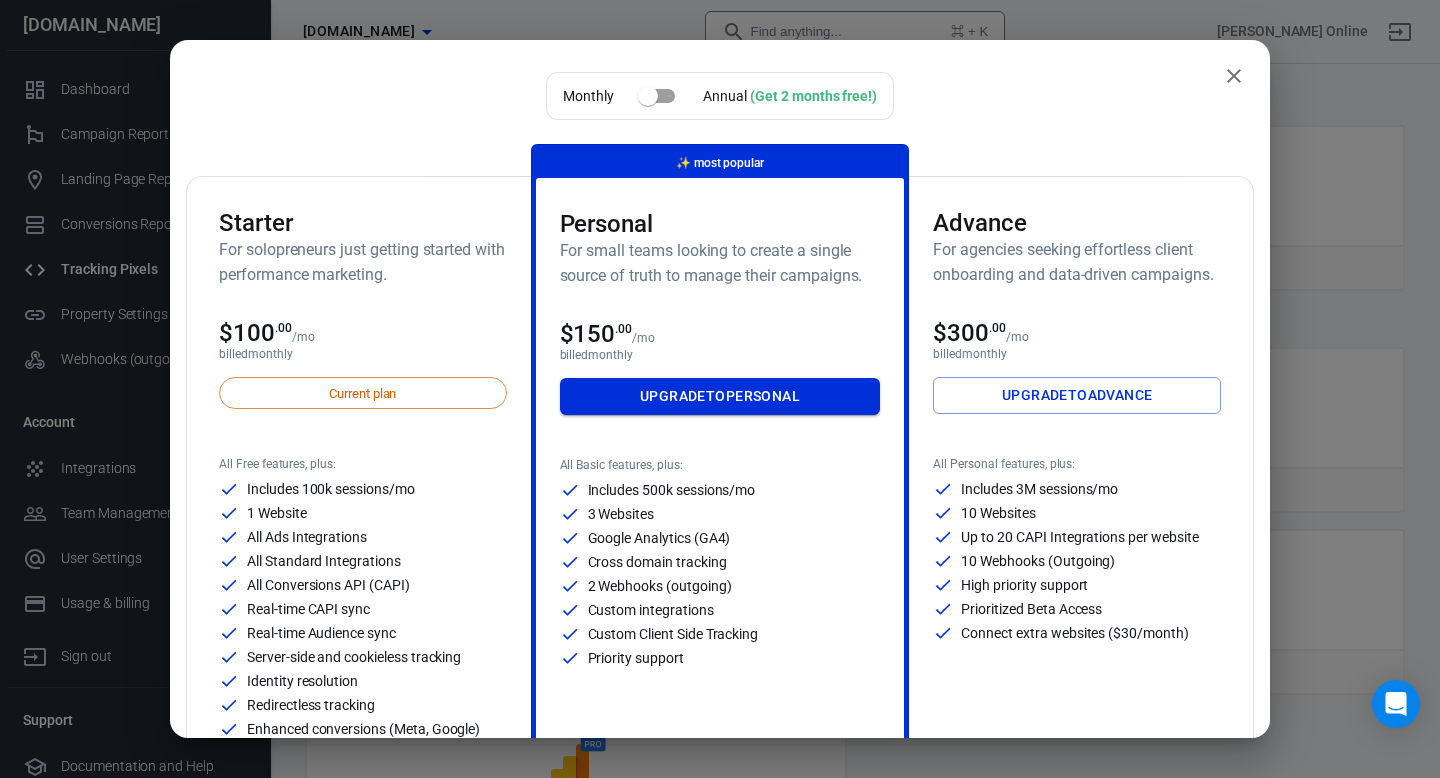 click on "Upgrade  to  Personal" at bounding box center [720, 396] 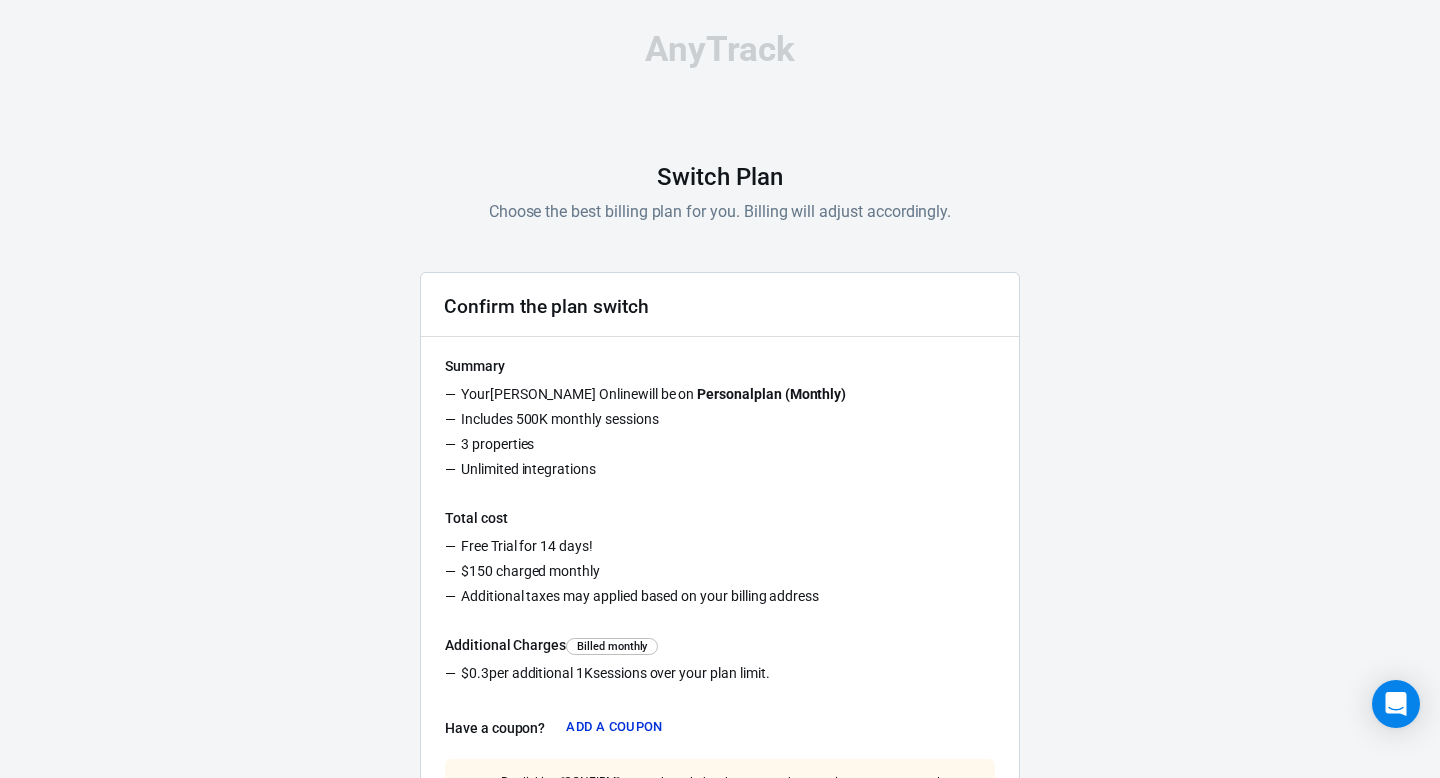 scroll, scrollTop: 328, scrollLeft: 0, axis: vertical 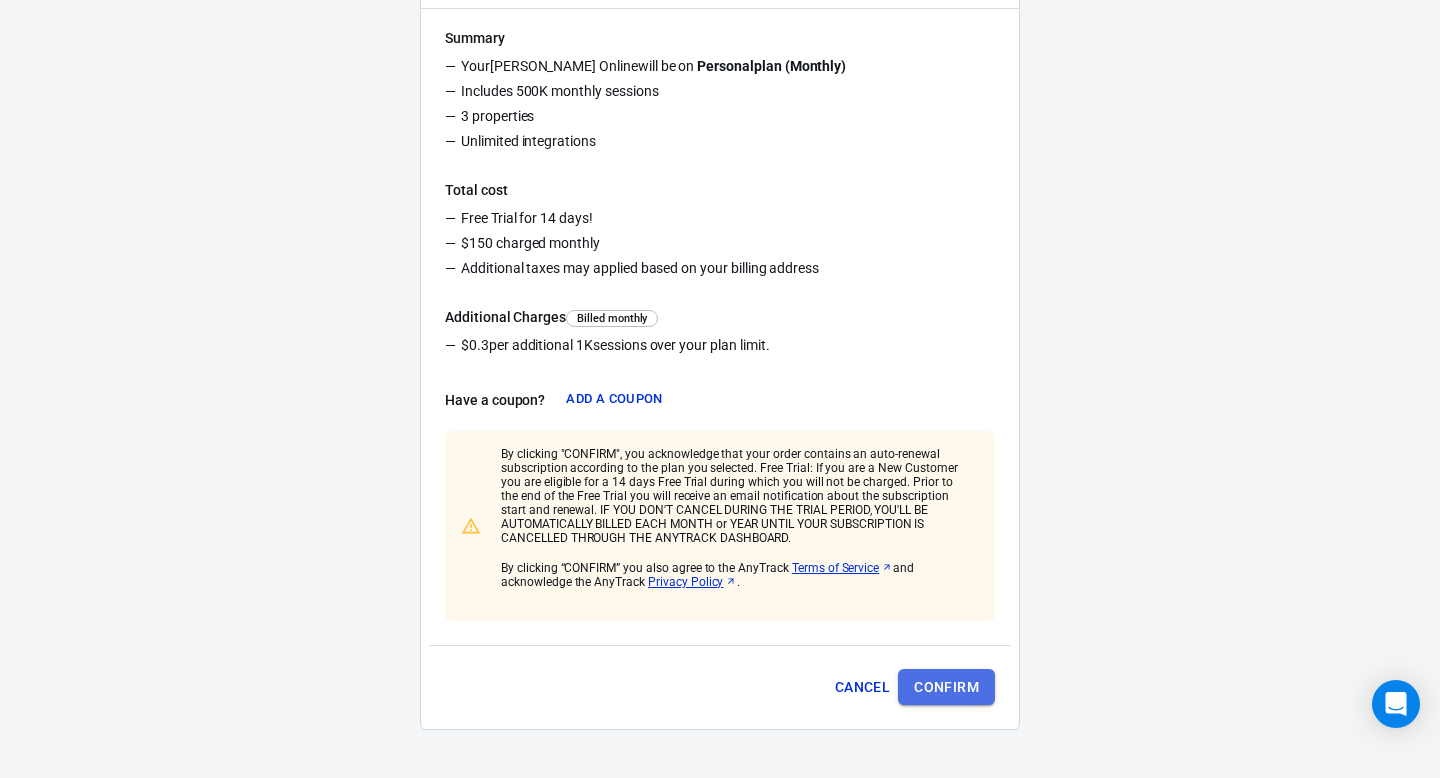 click on "Confirm" at bounding box center [946, 687] 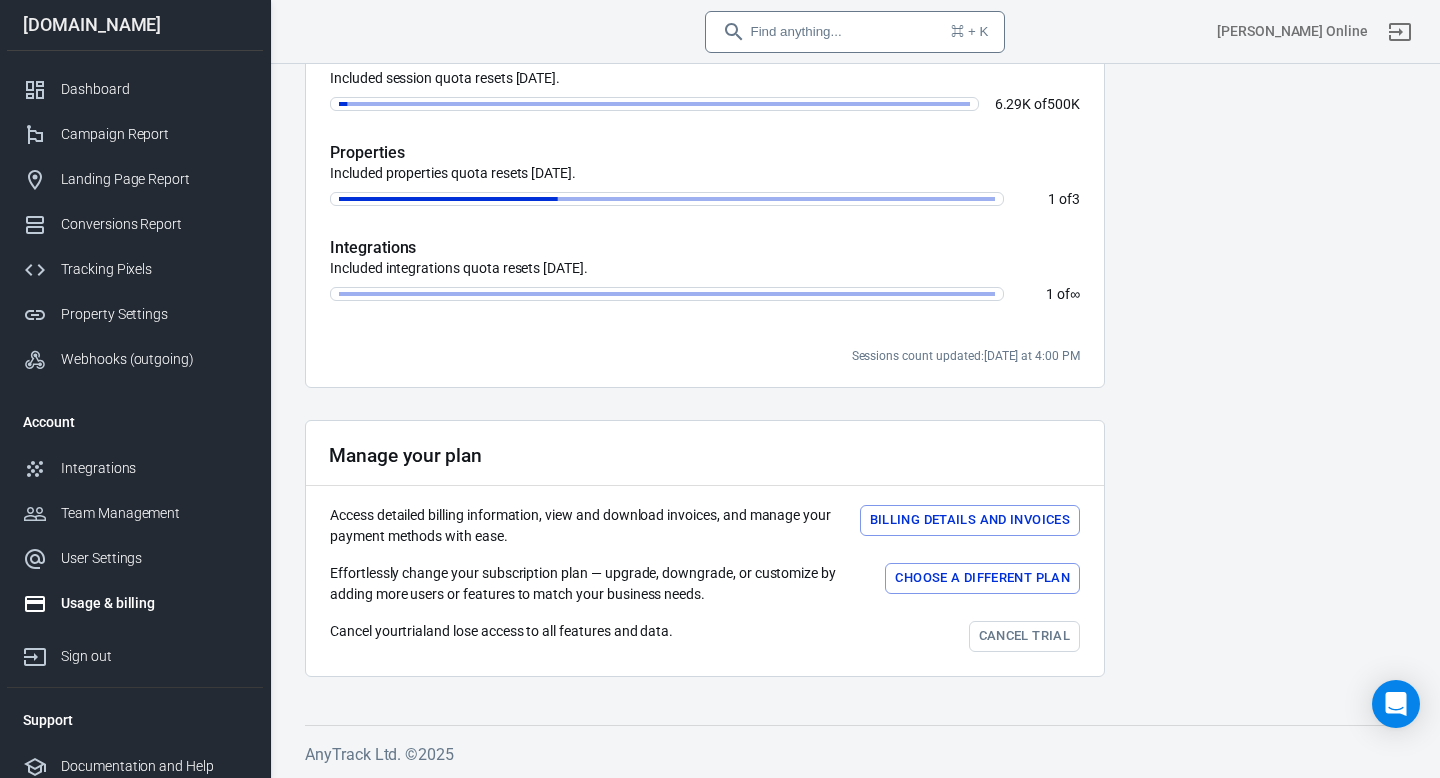 scroll, scrollTop: 0, scrollLeft: 0, axis: both 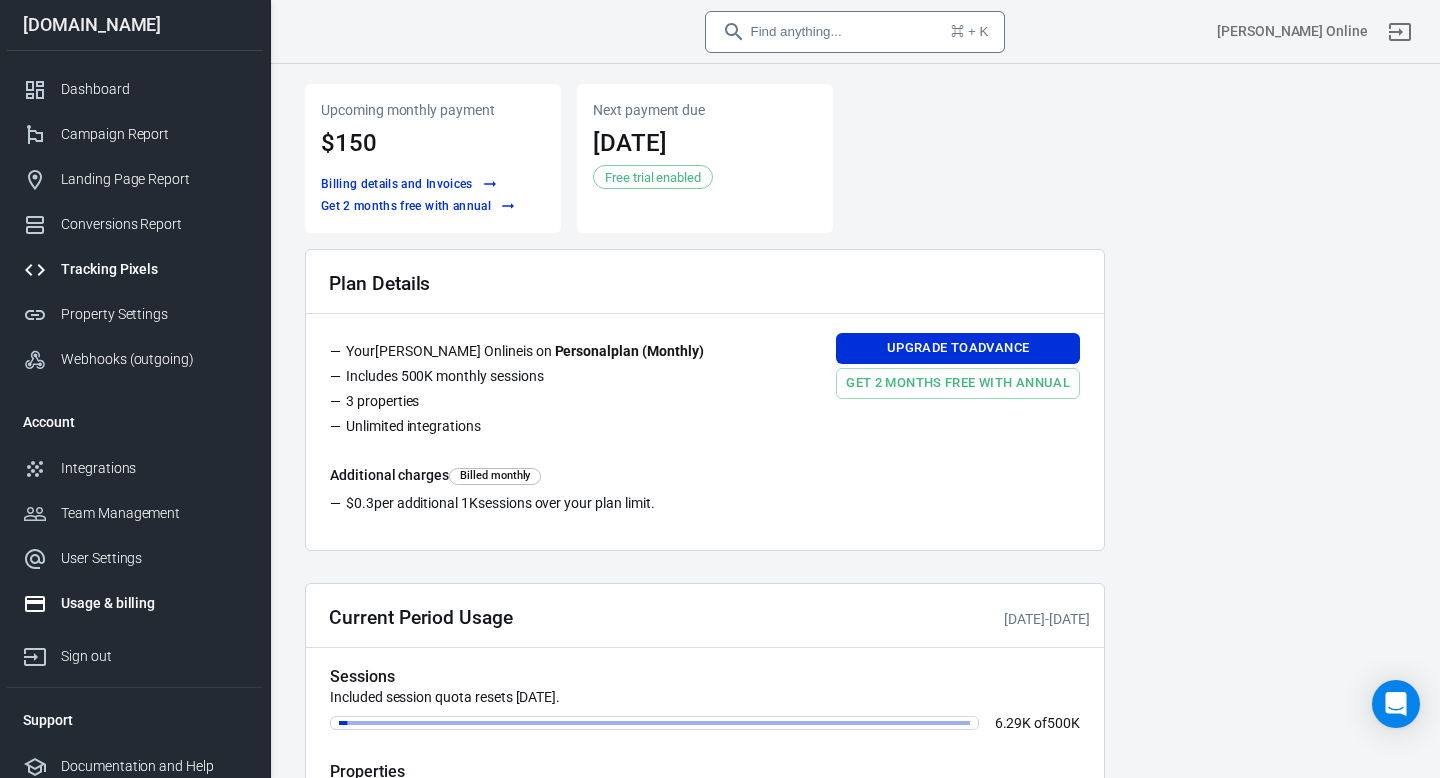 click on "Tracking Pixels" at bounding box center (154, 269) 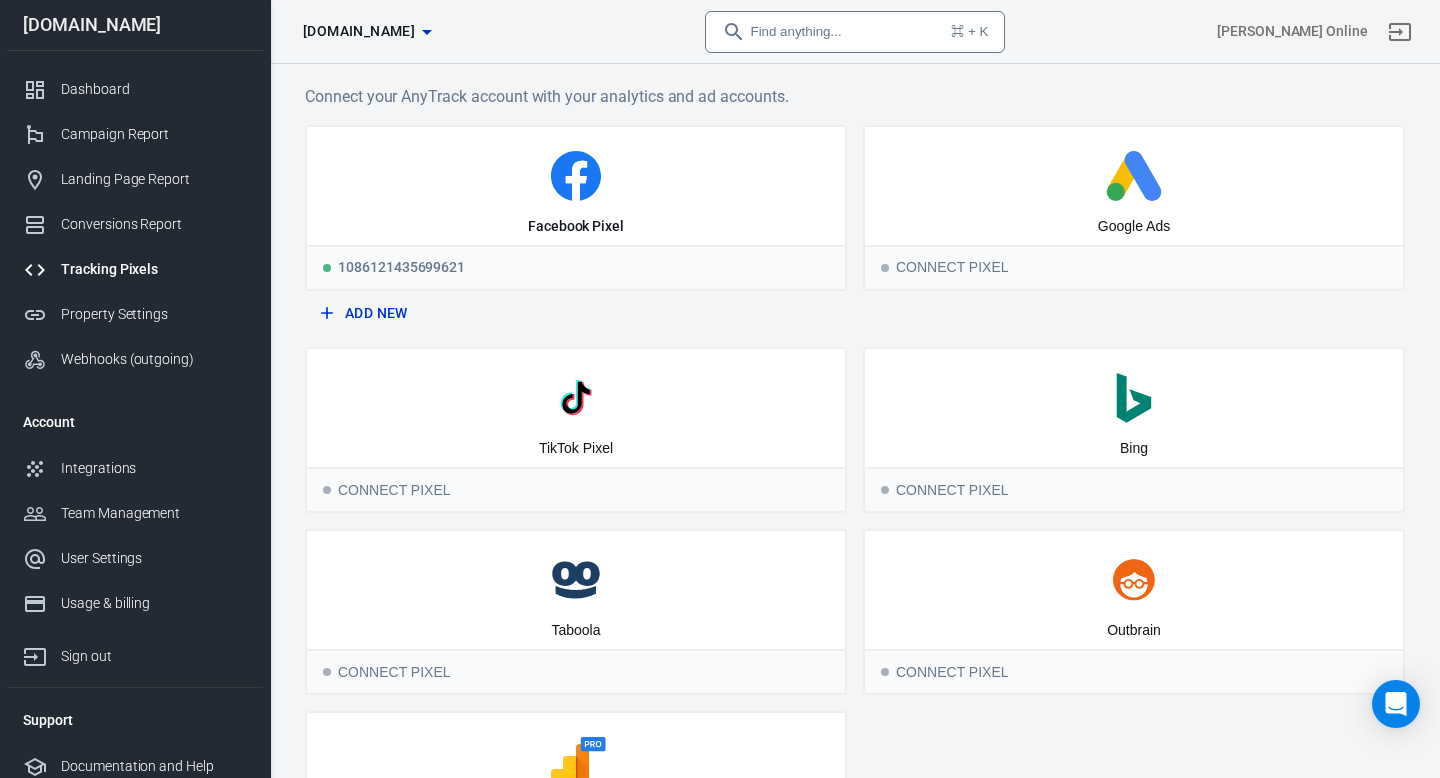 click on "Add New" at bounding box center [576, 313] 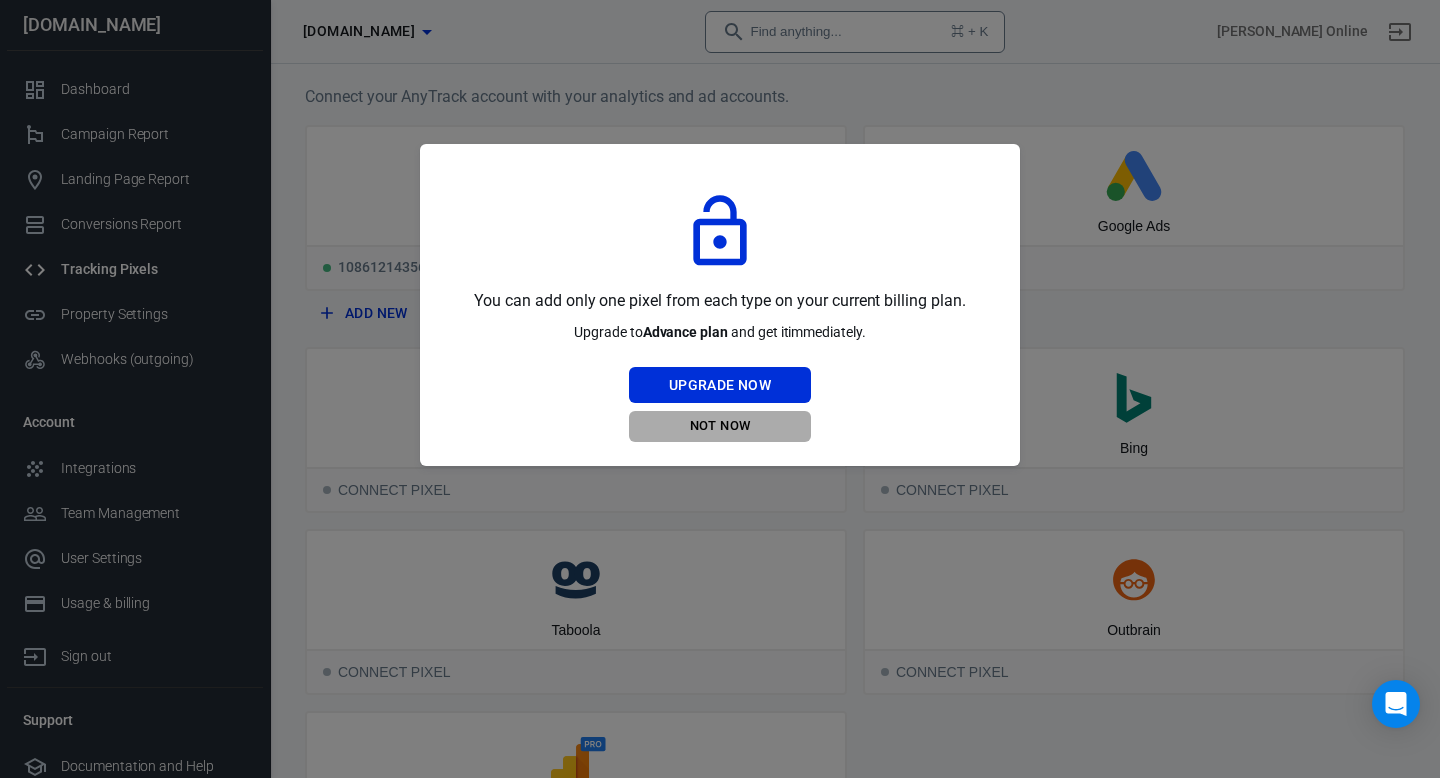 click on "Not Now" at bounding box center [720, 426] 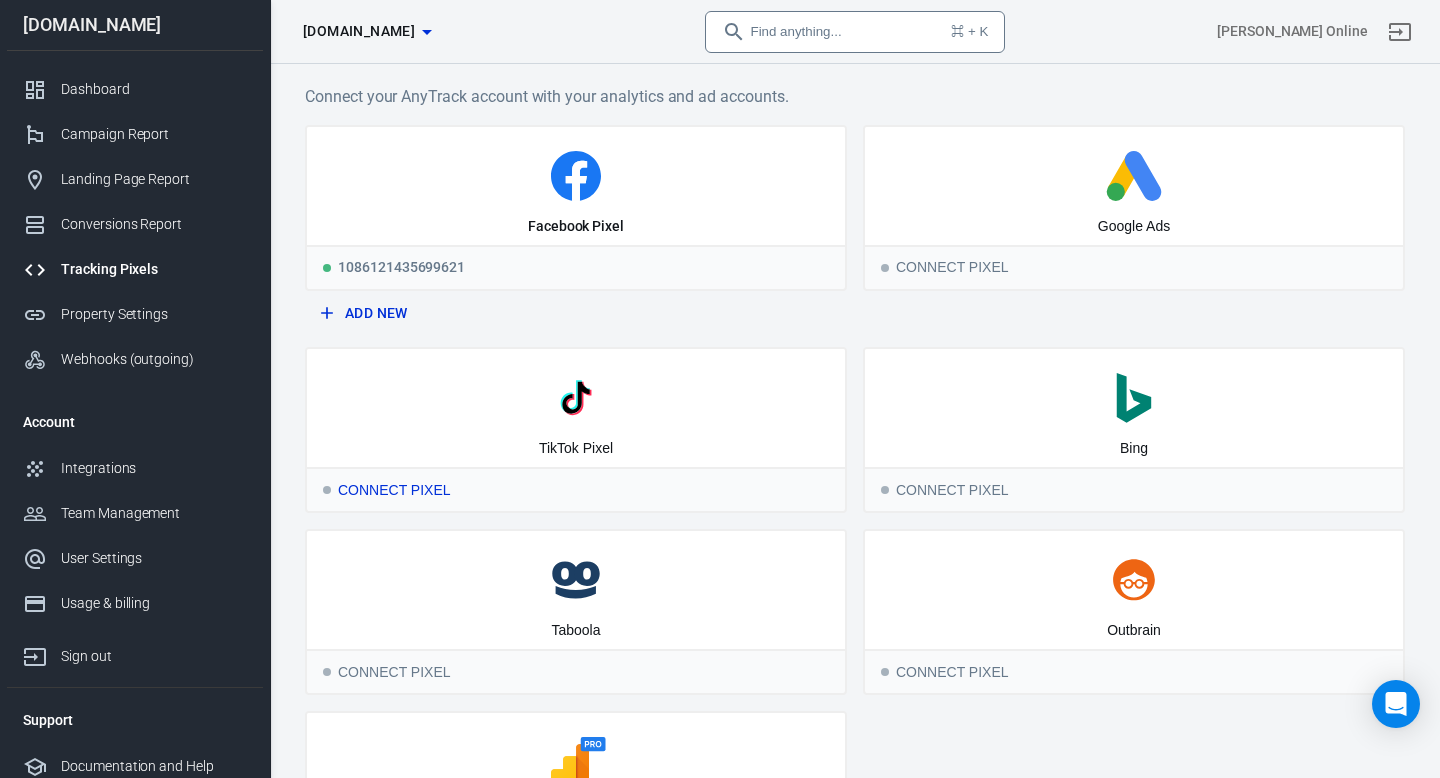 click 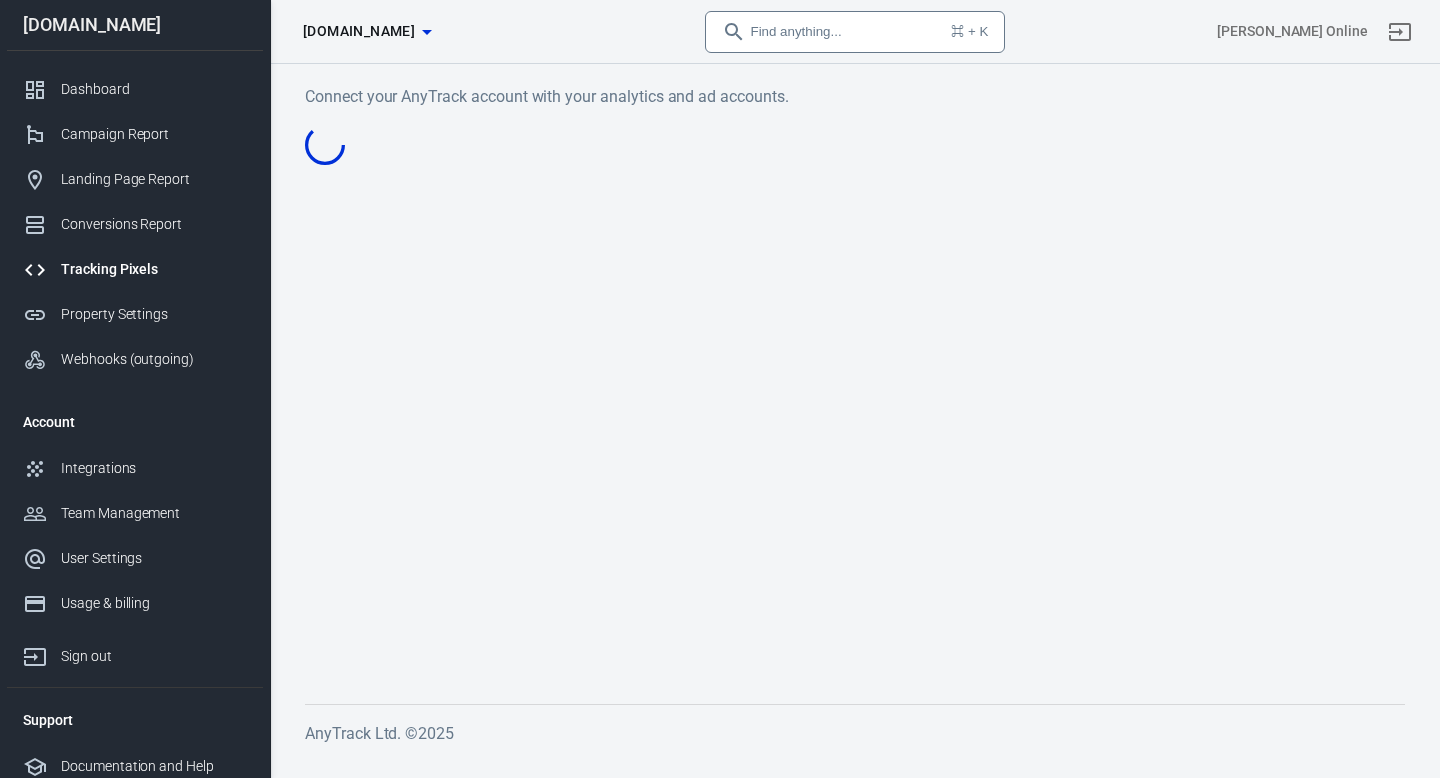 scroll, scrollTop: 0, scrollLeft: 0, axis: both 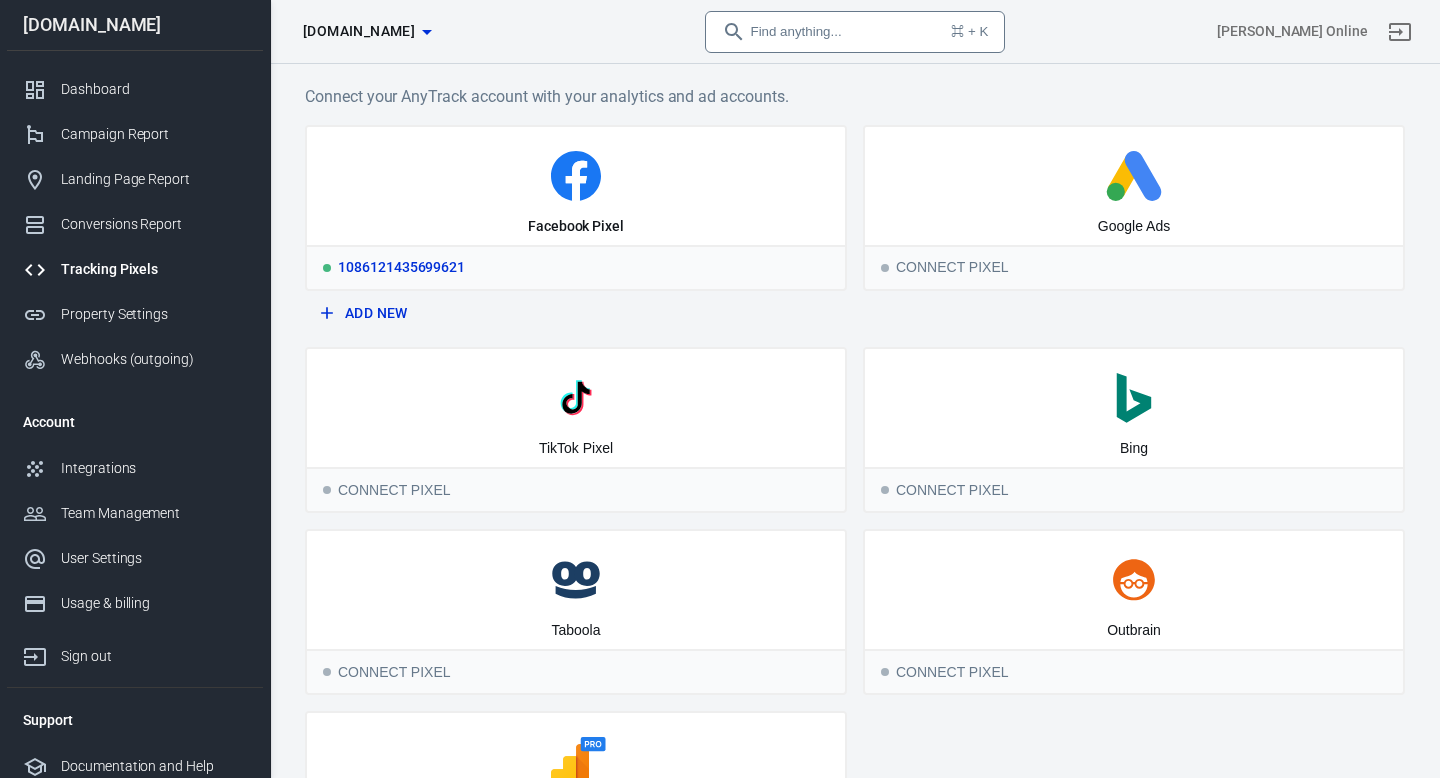 click on "Facebook Pixel" at bounding box center (576, 186) 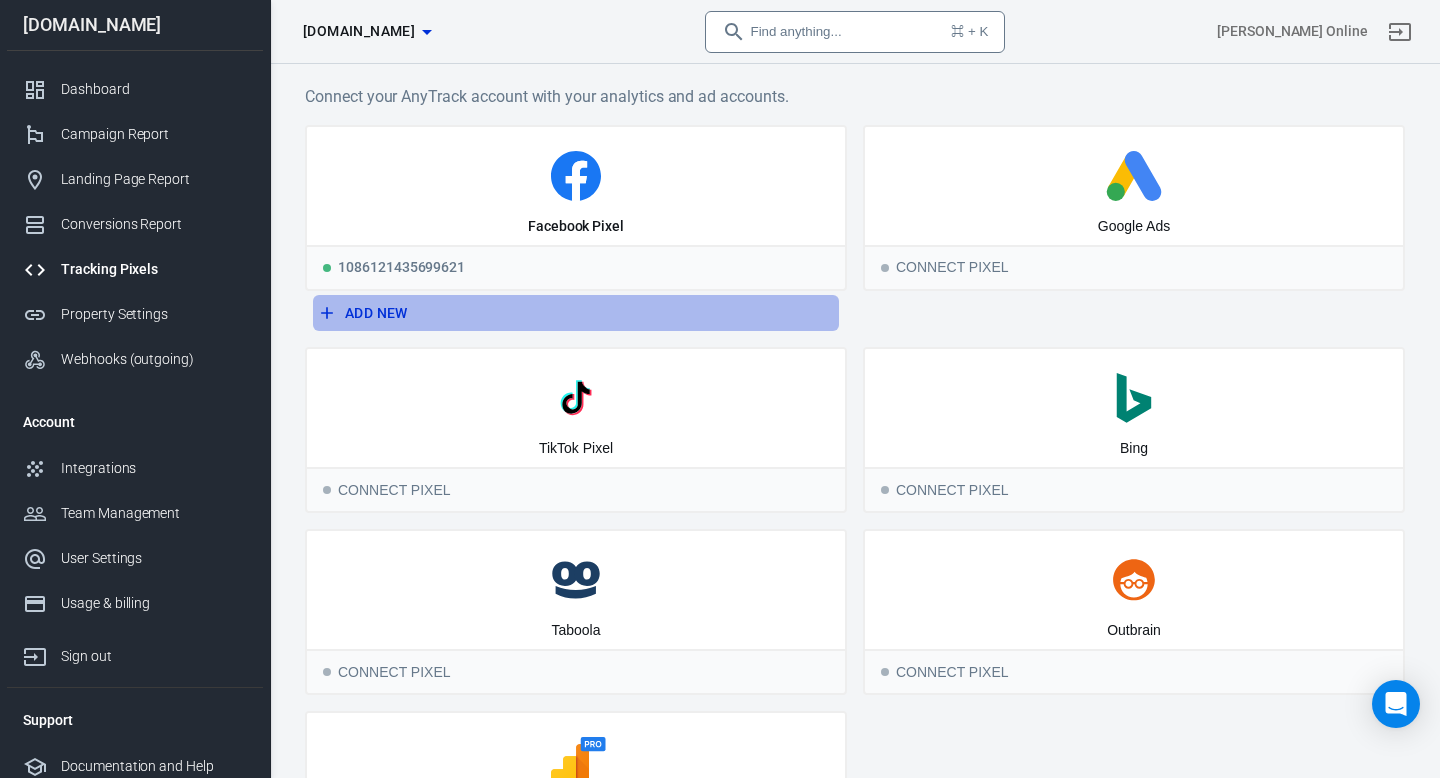 click on "Add New" at bounding box center (576, 313) 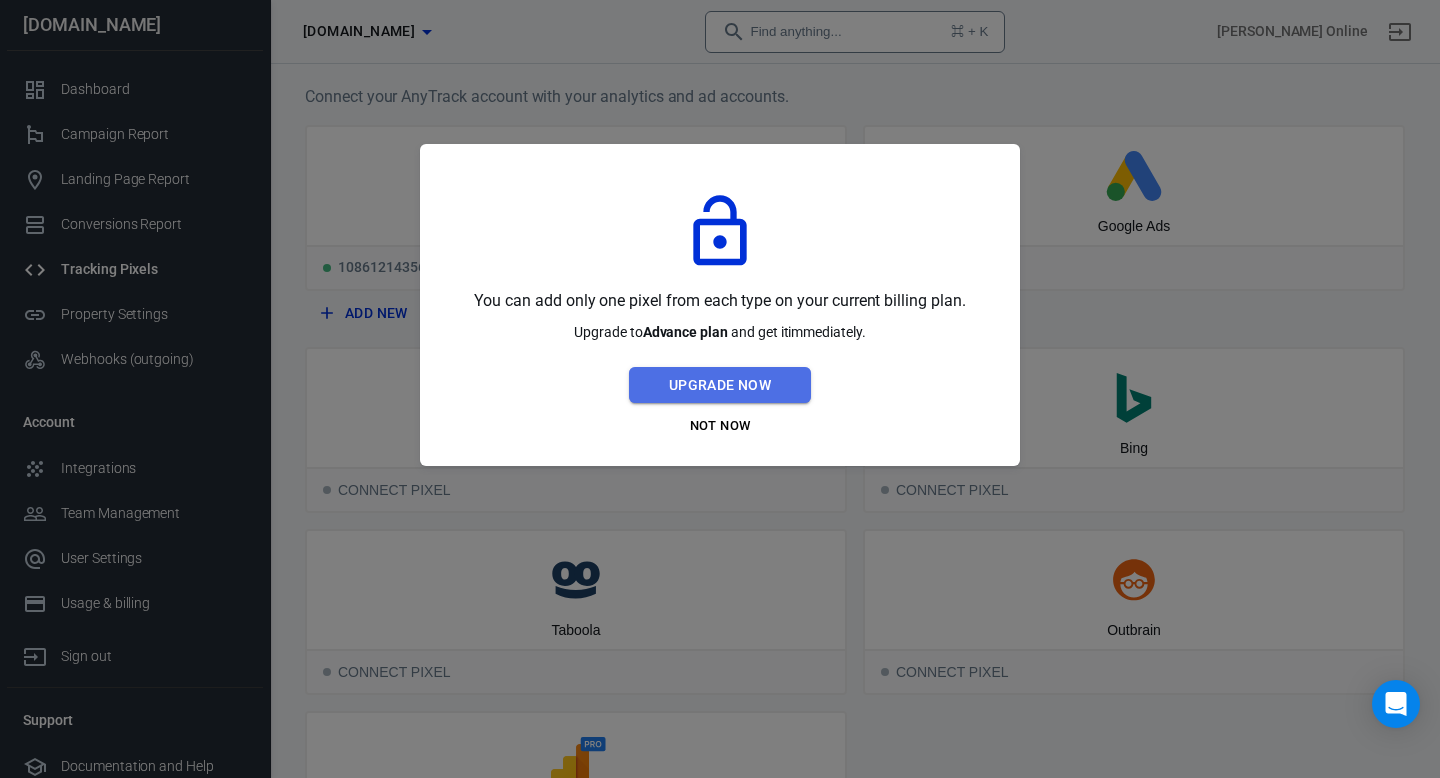 click on "Upgrade Now" at bounding box center [720, 385] 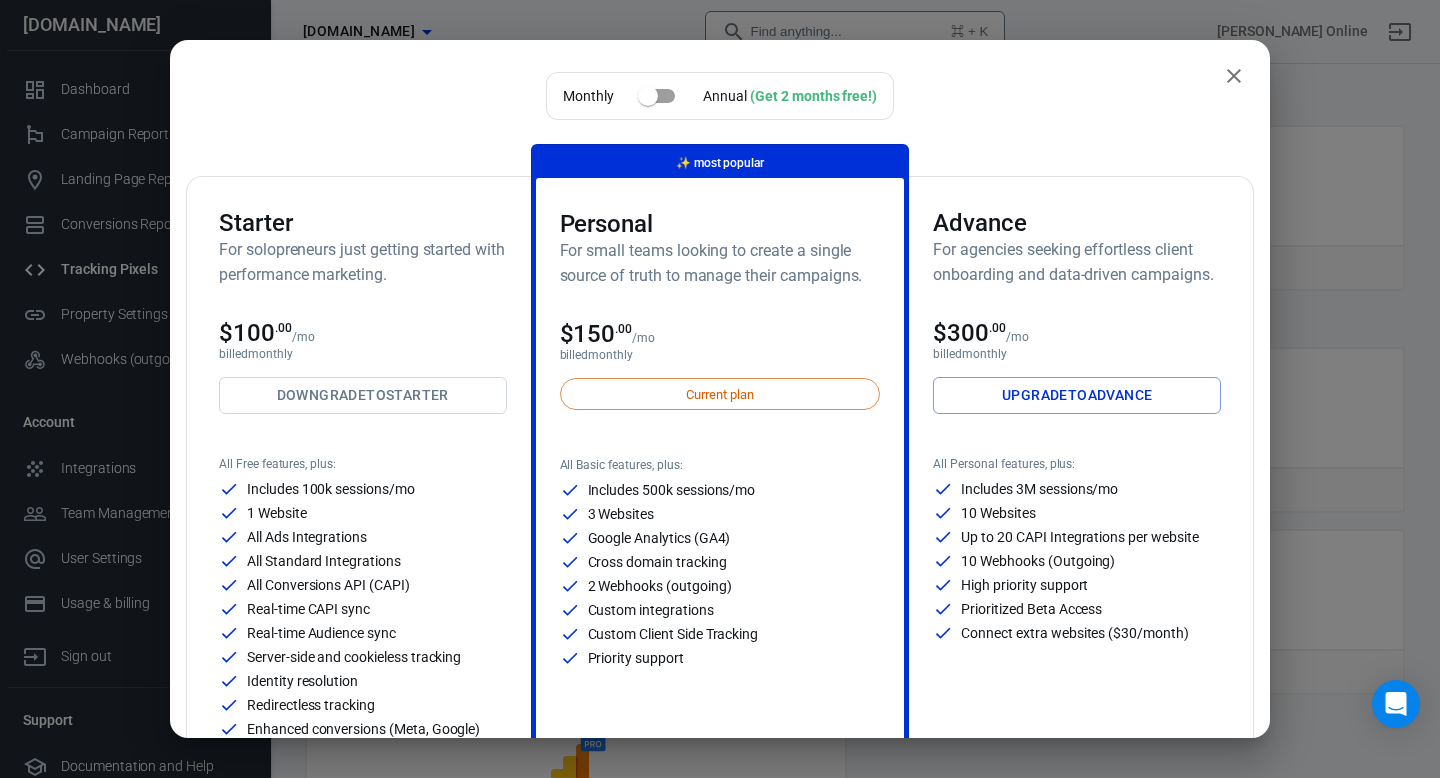 click on "Upgrade  to  Advance" at bounding box center [1077, 395] 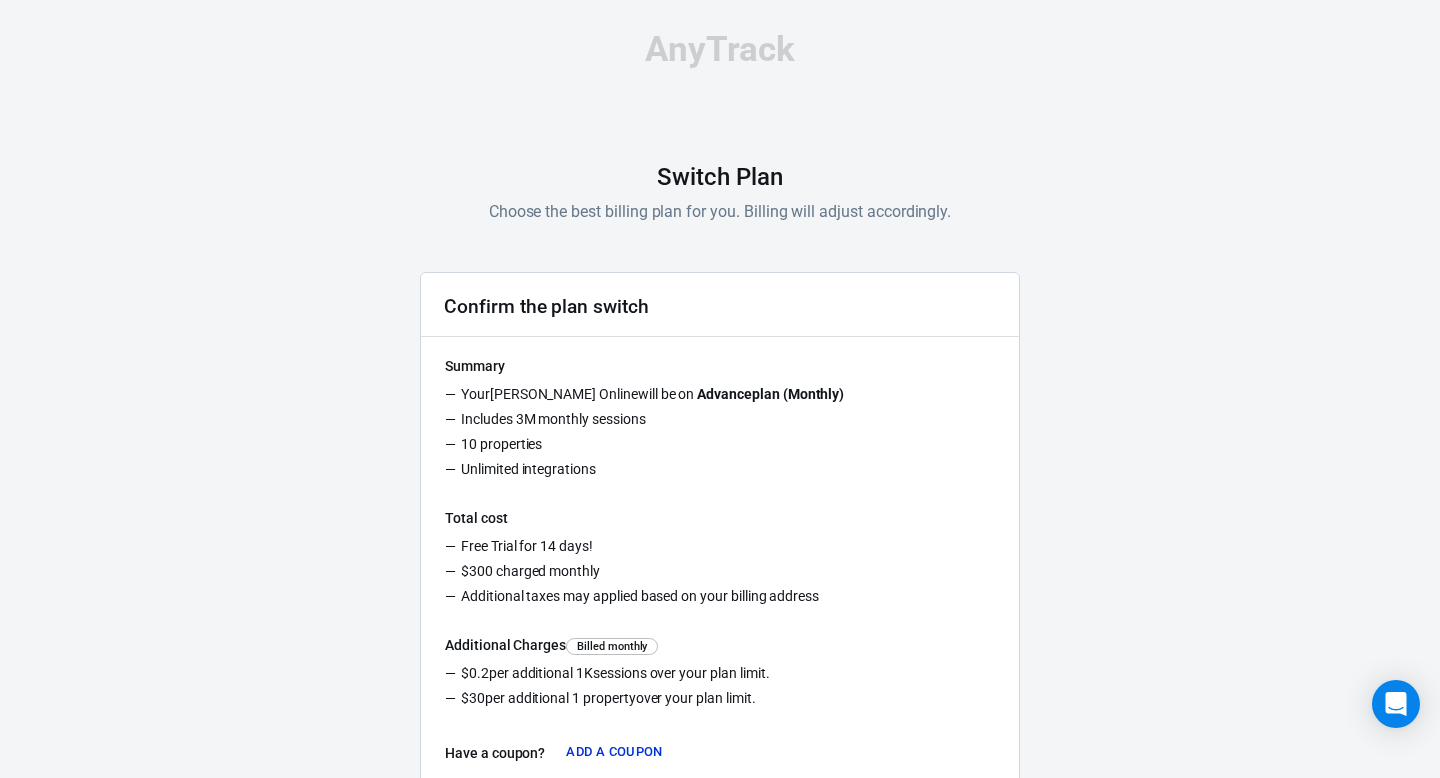 scroll, scrollTop: 353, scrollLeft: 0, axis: vertical 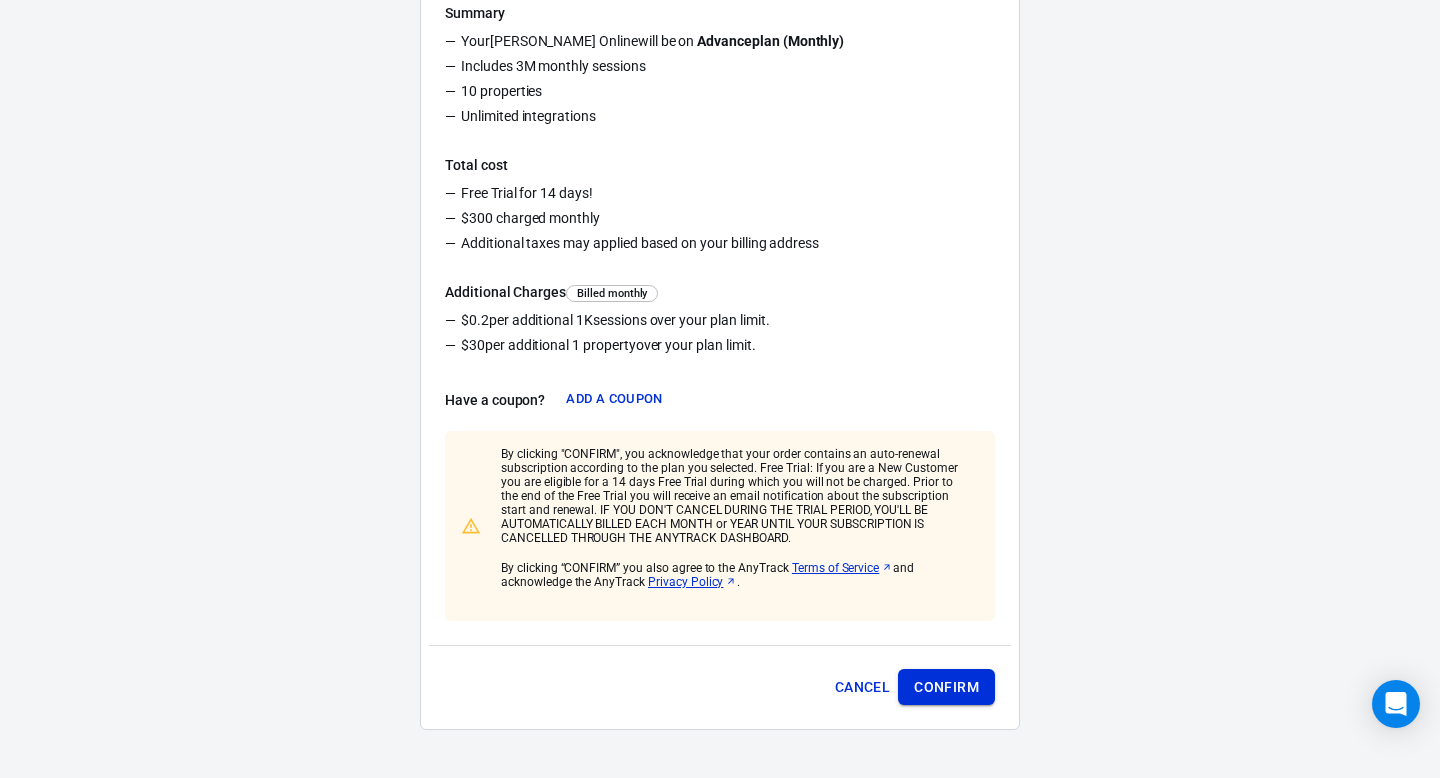 click on "Confirm" at bounding box center [946, 687] 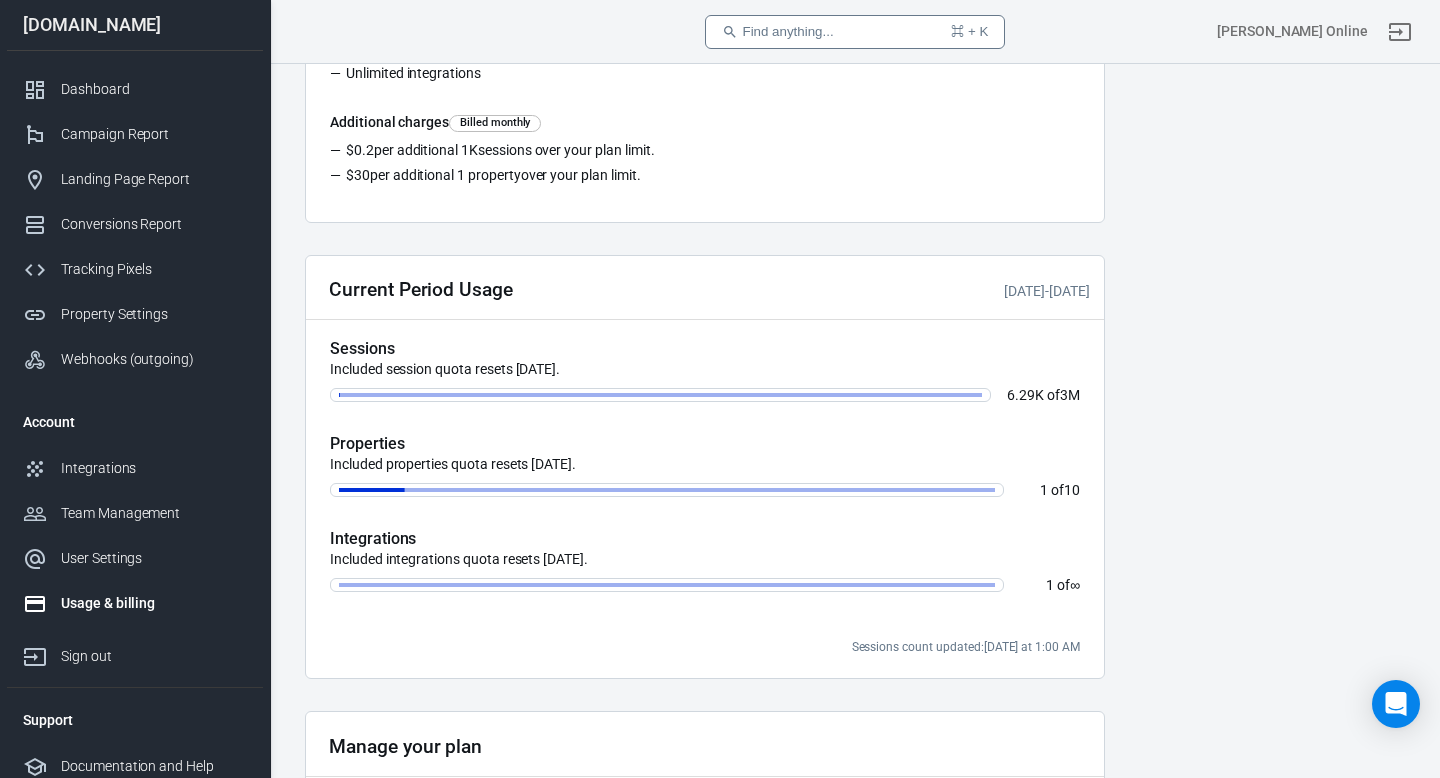 scroll, scrollTop: 417, scrollLeft: 0, axis: vertical 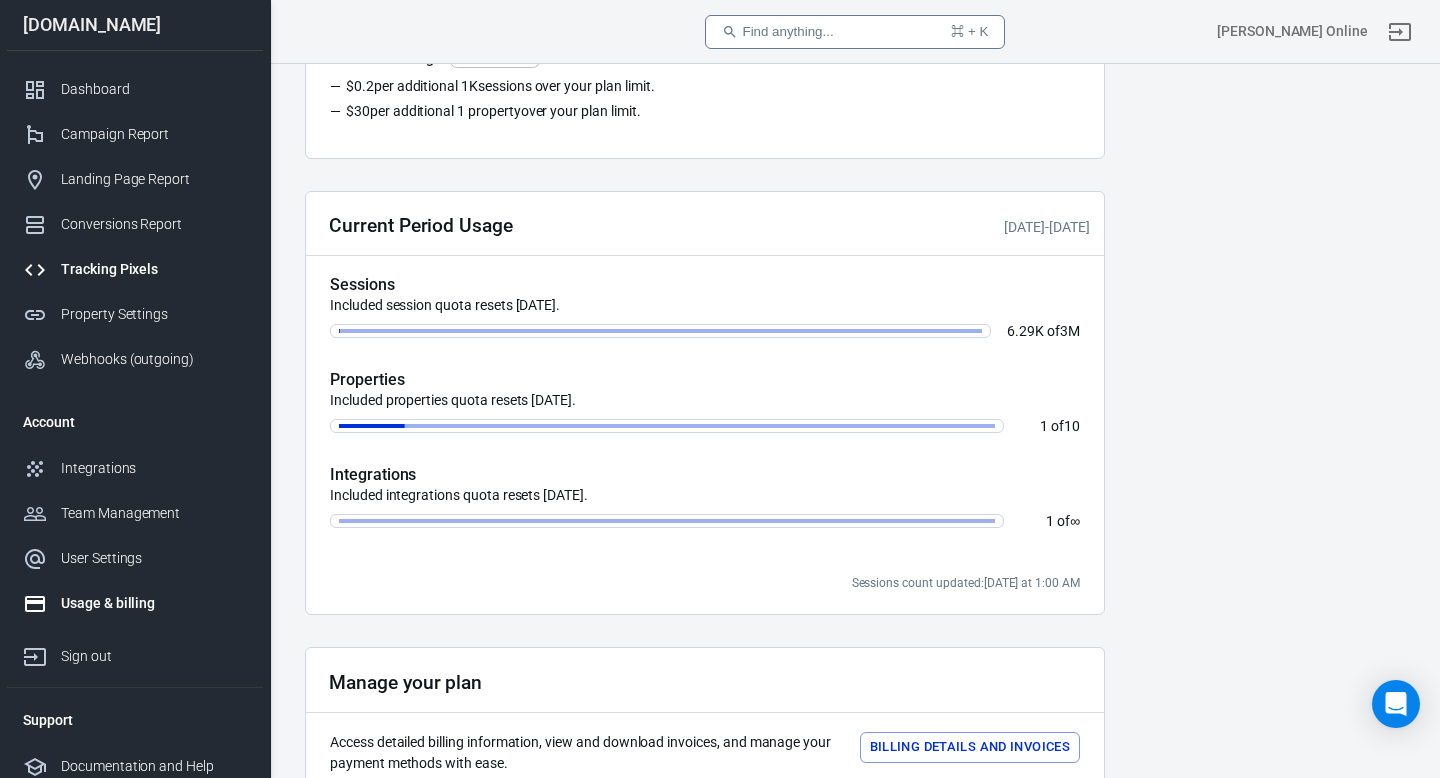 click on "Tracking Pixels" at bounding box center (154, 269) 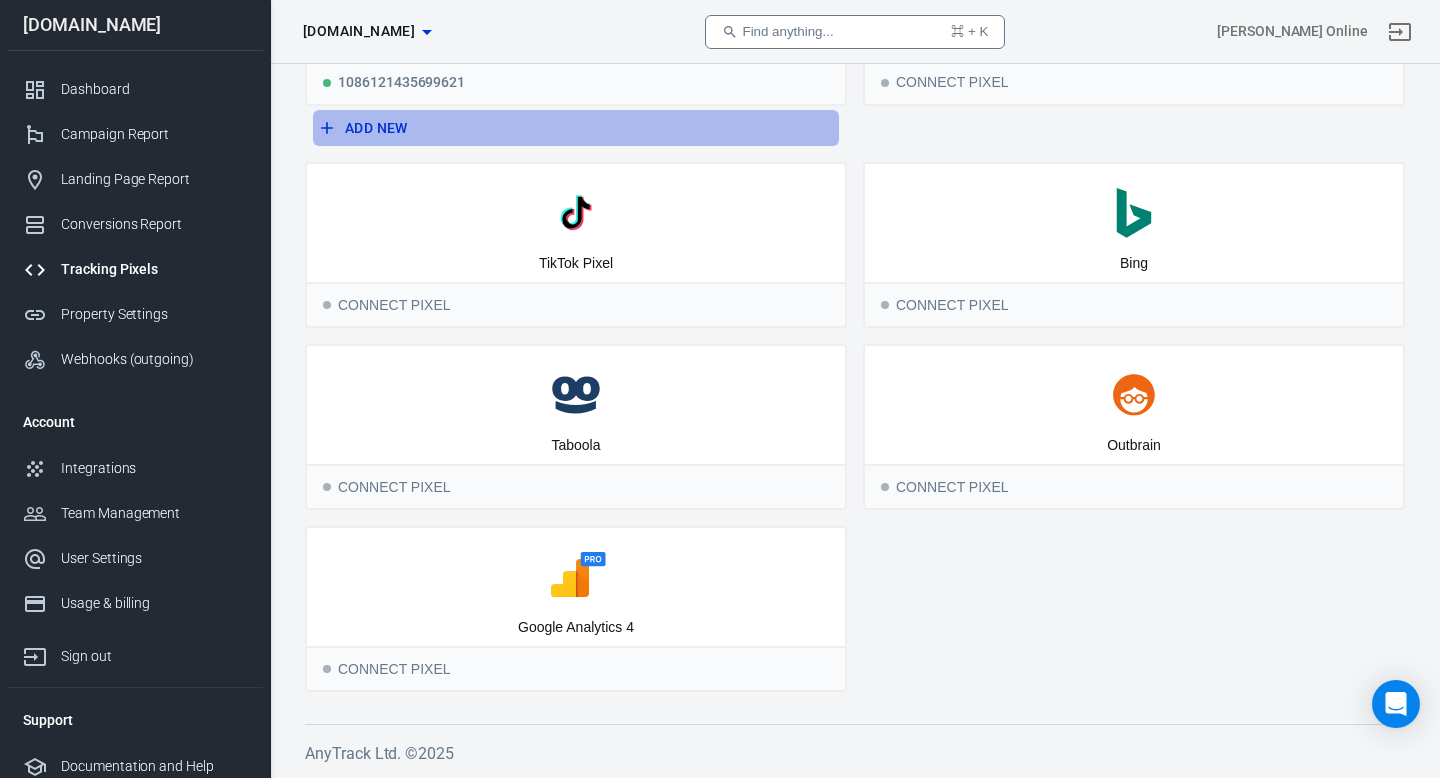 click on "Add New" at bounding box center (576, 128) 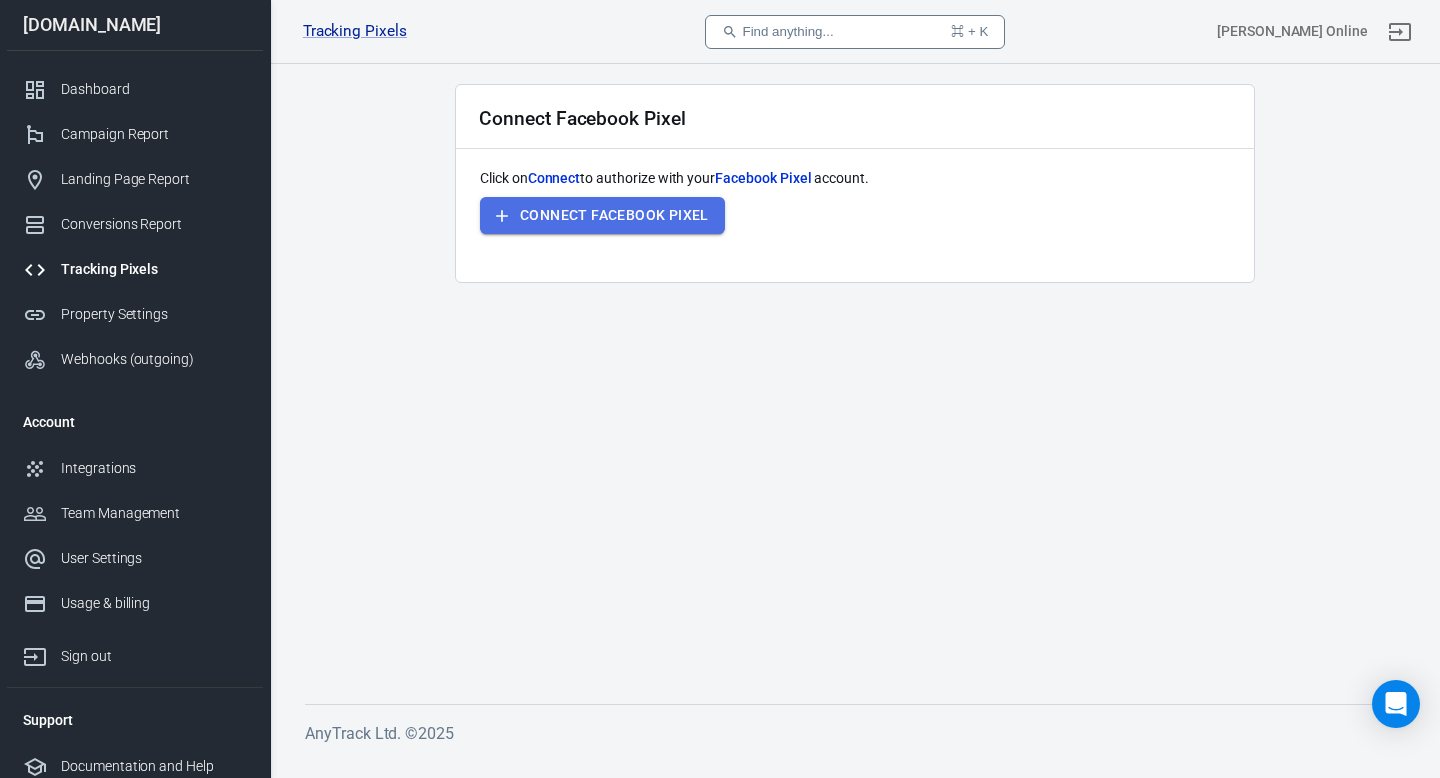 click on "Connect Facebook Pixel" at bounding box center [614, 215] 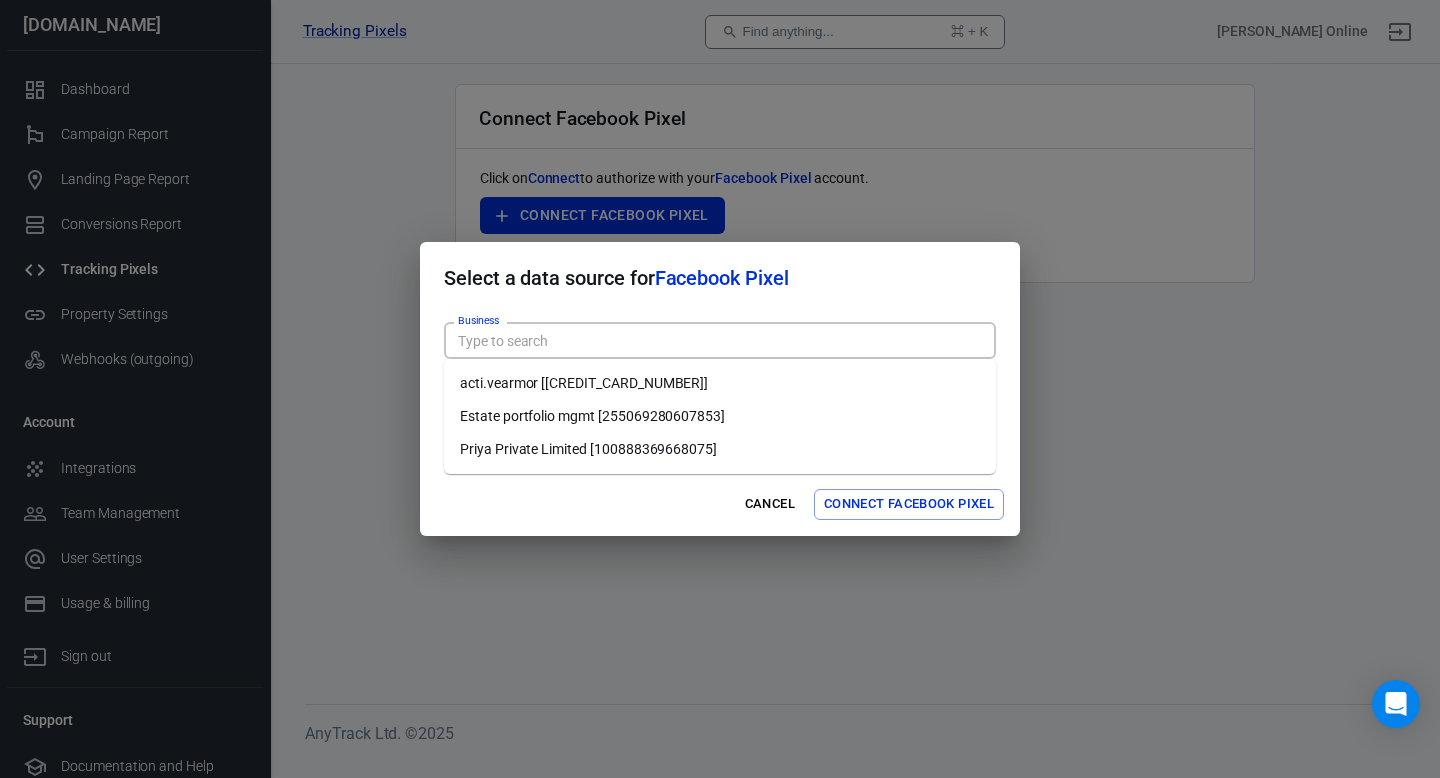 click on "Business" at bounding box center (718, 340) 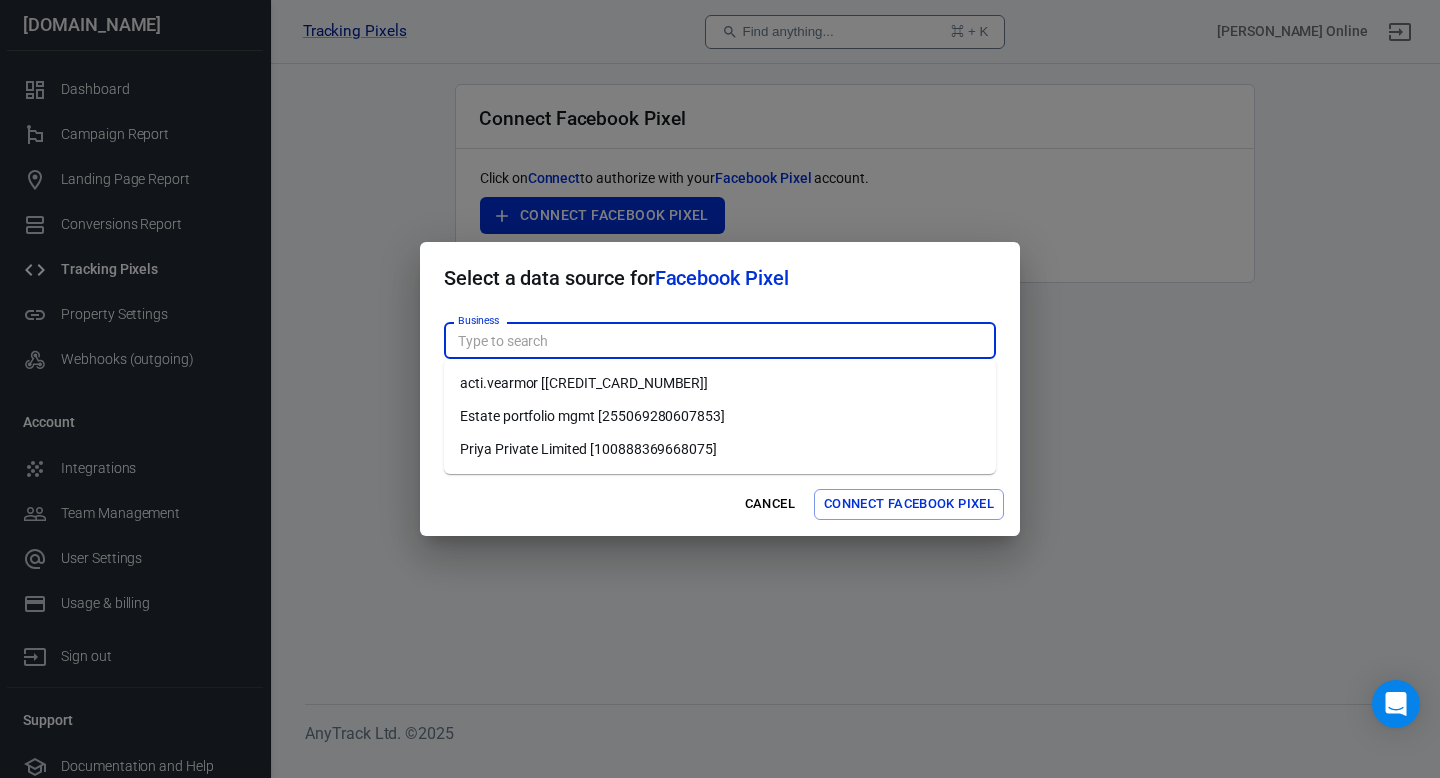 click on "Estate portfolio mgmt [255069280607853]" at bounding box center (720, 416) 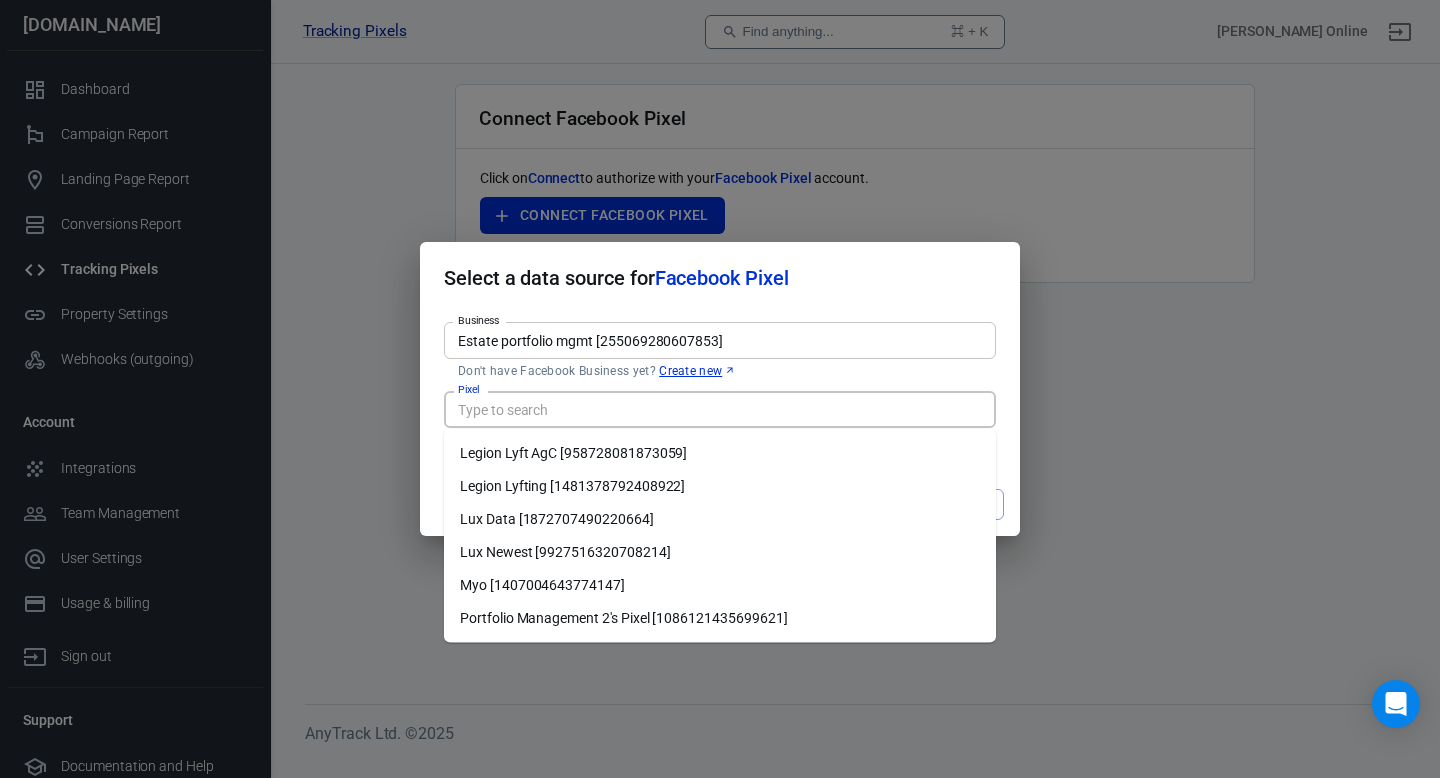 click on "Pixel" at bounding box center [718, 409] 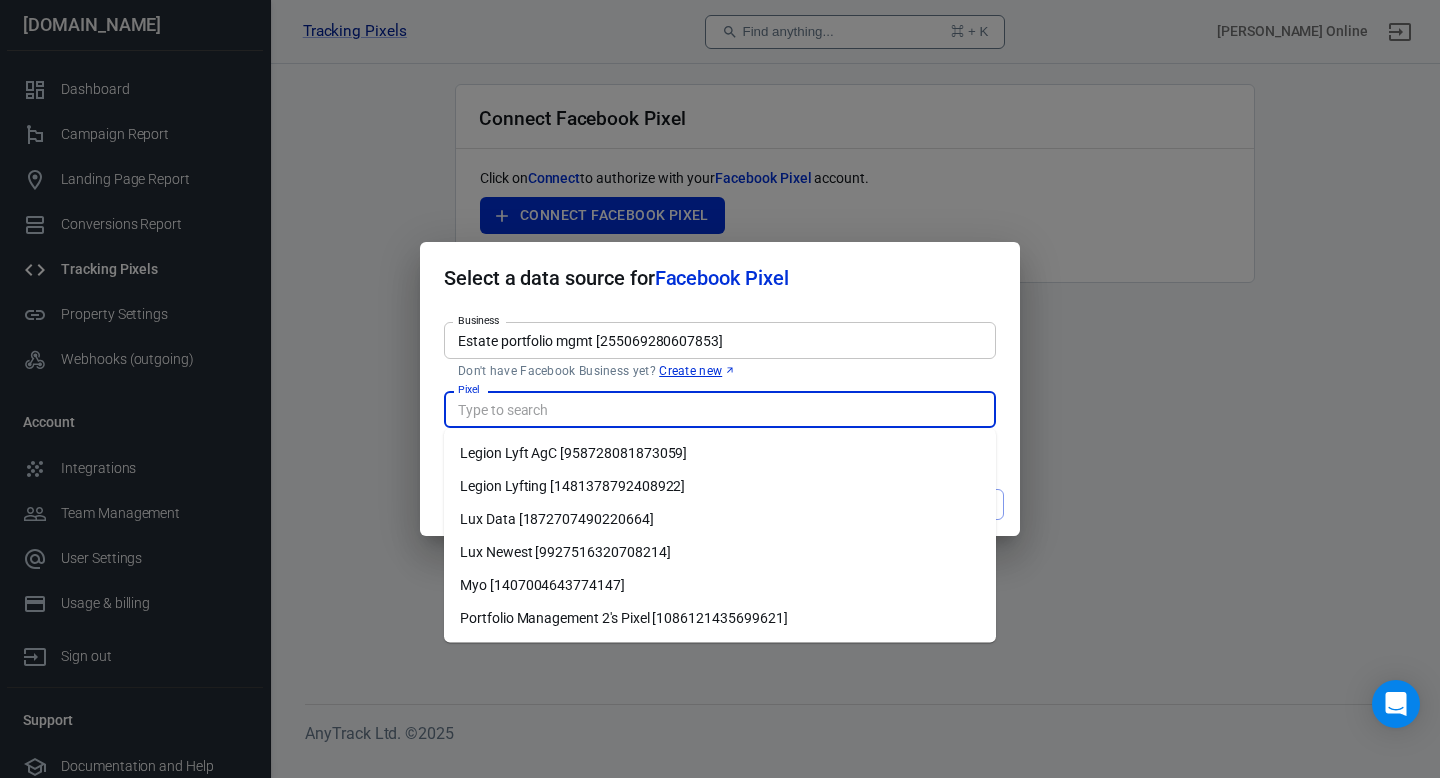 click on "Lux Data [1872707490220664]" at bounding box center (720, 519) 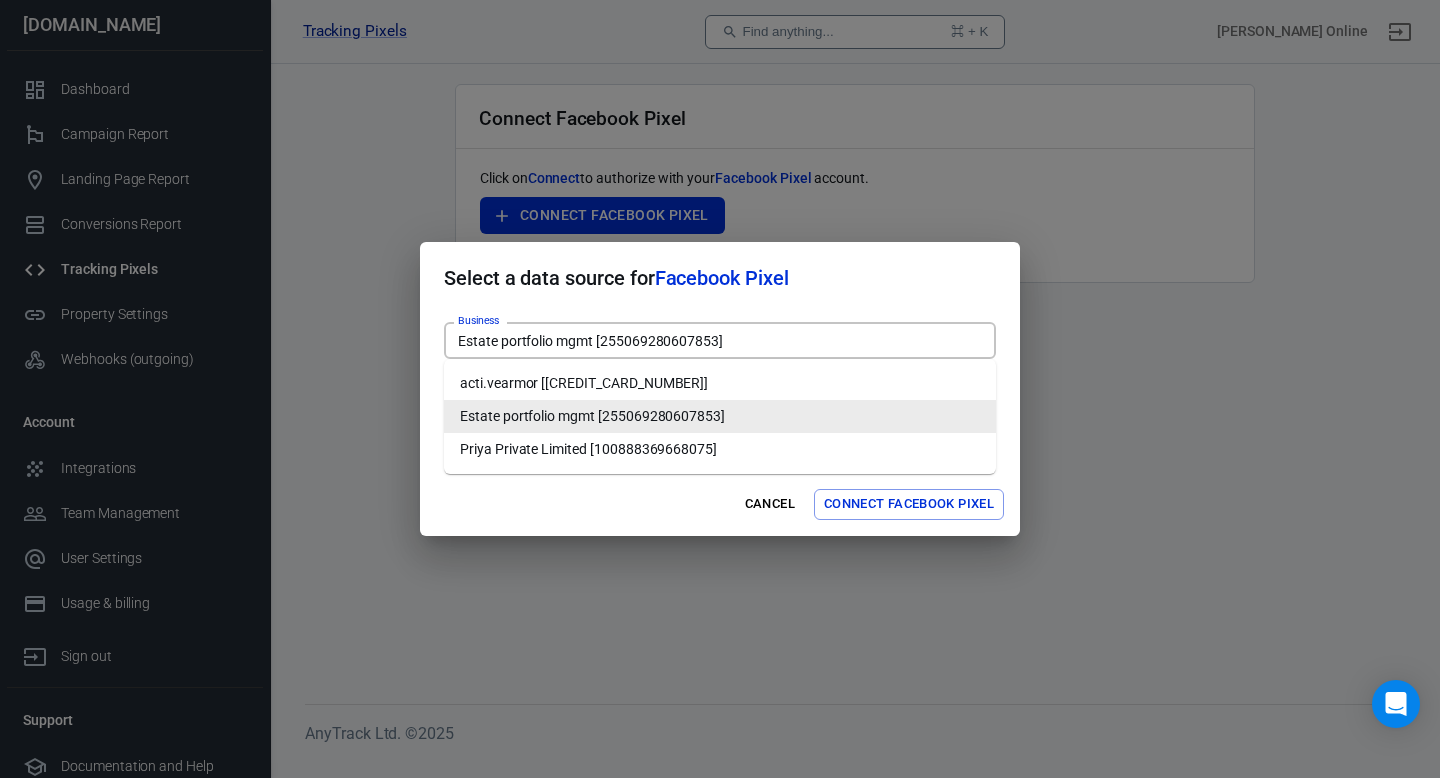 click on "Estate portfolio mgmt [255069280607853]" at bounding box center [718, 340] 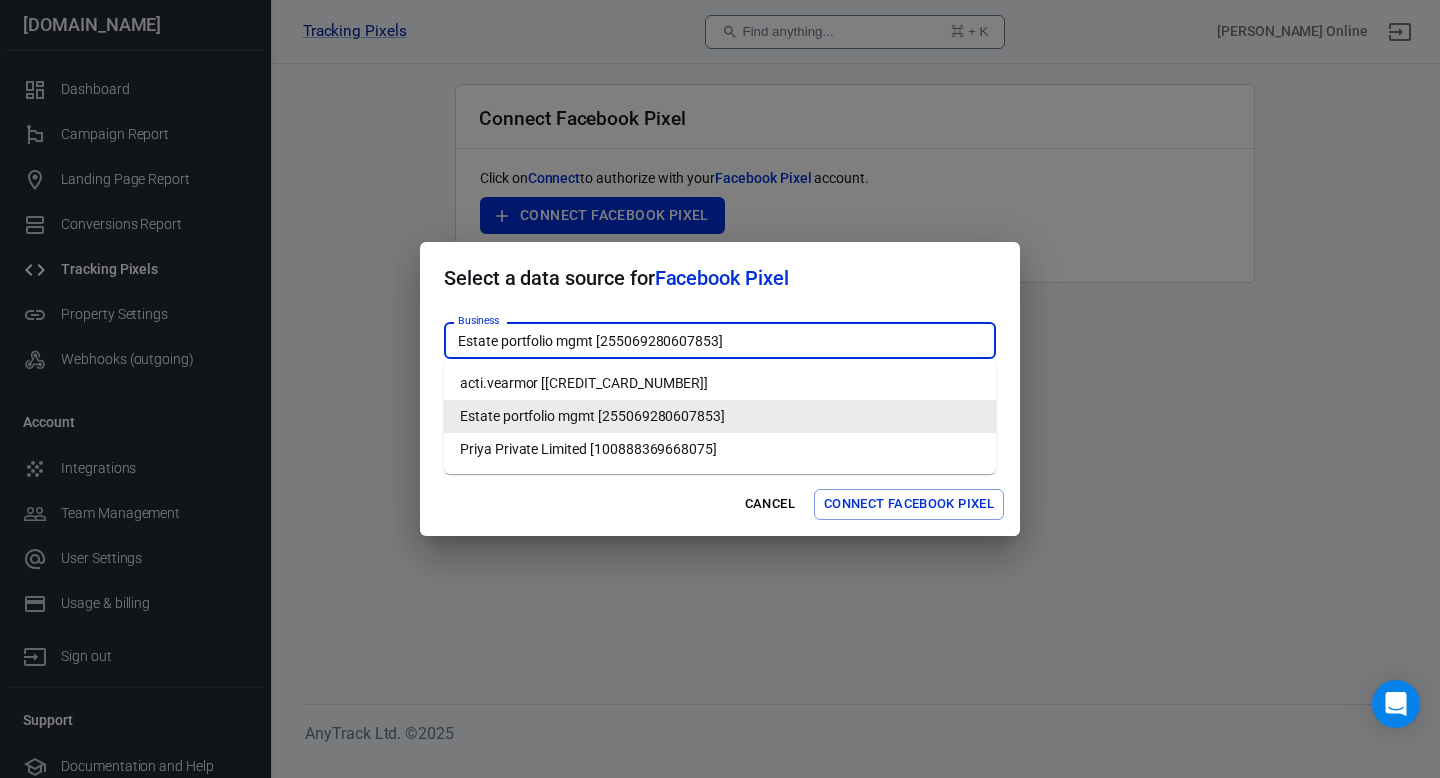 click on "Business Estate portfolio mgmt [255069280607853] Business Don't have Facebook Business yet?   Create new" at bounding box center [720, 348] 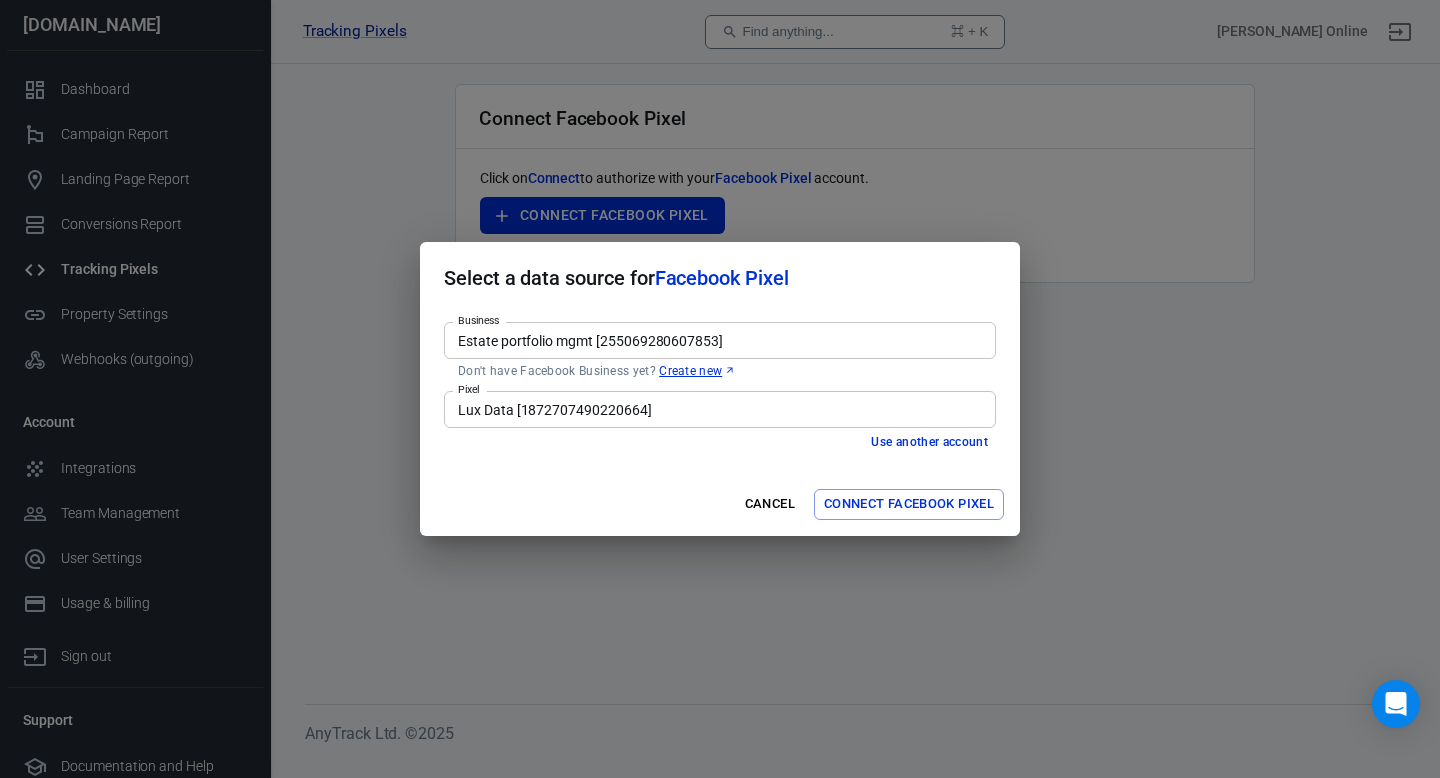 click on "Select a data source for  Facebook Pixel" at bounding box center (720, 278) 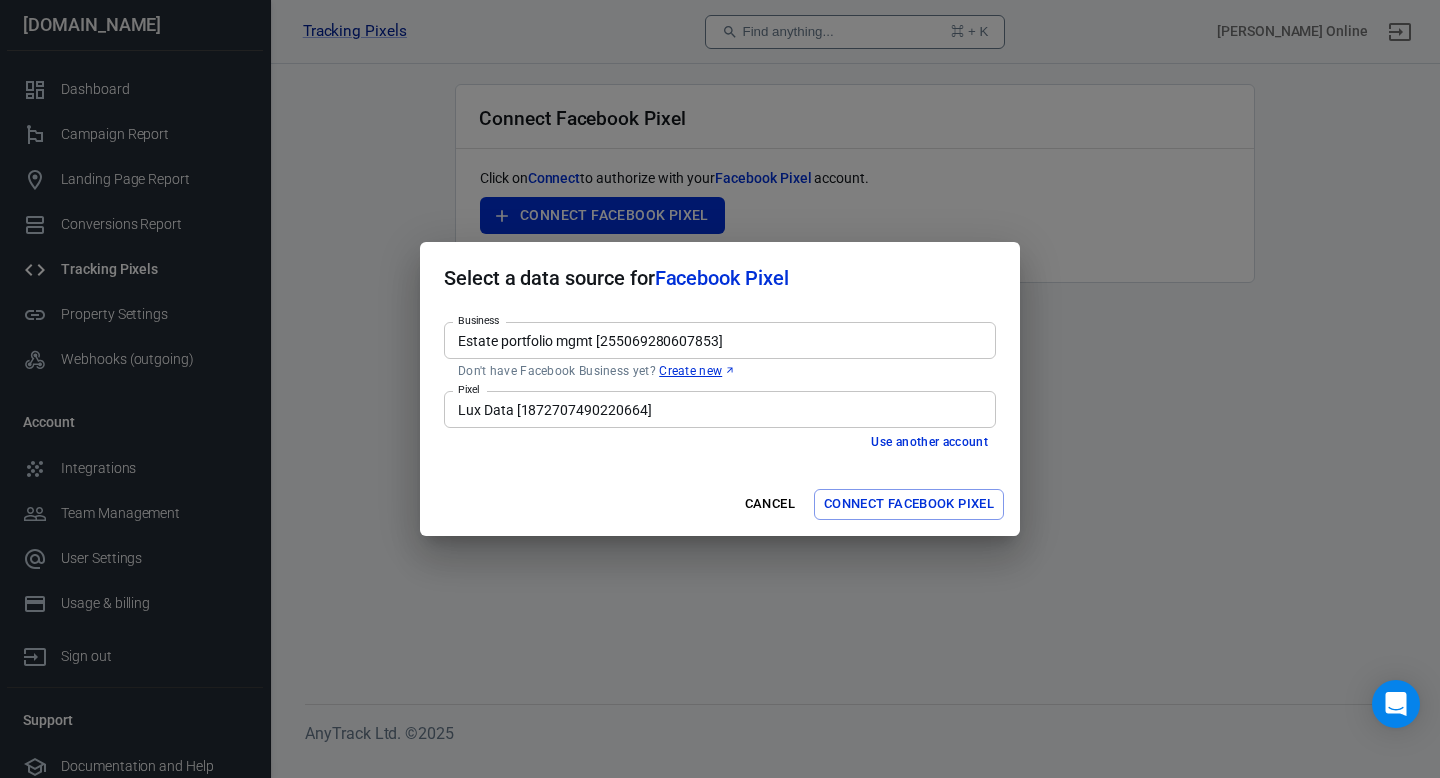 click on "Connect Facebook Pixel" at bounding box center [909, 504] 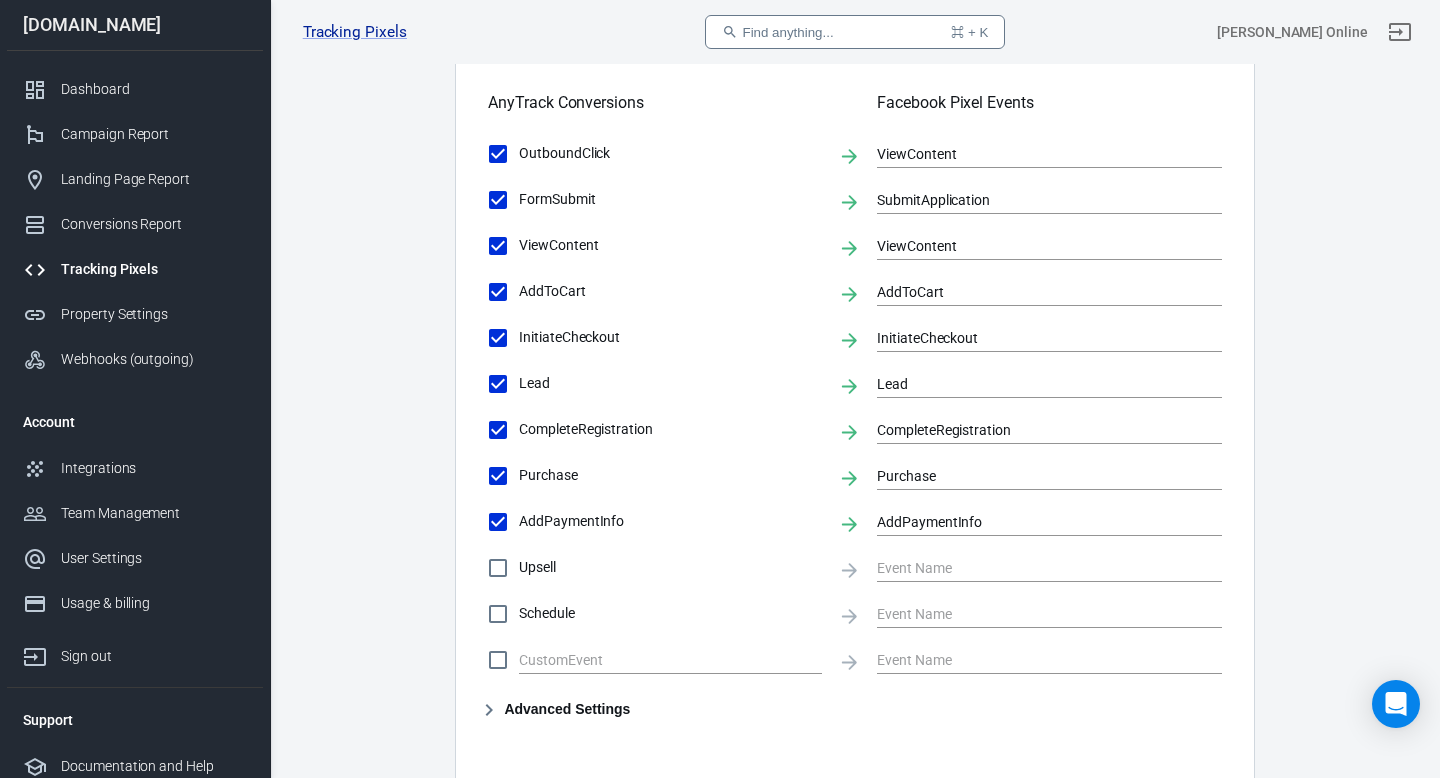 scroll, scrollTop: 986, scrollLeft: 0, axis: vertical 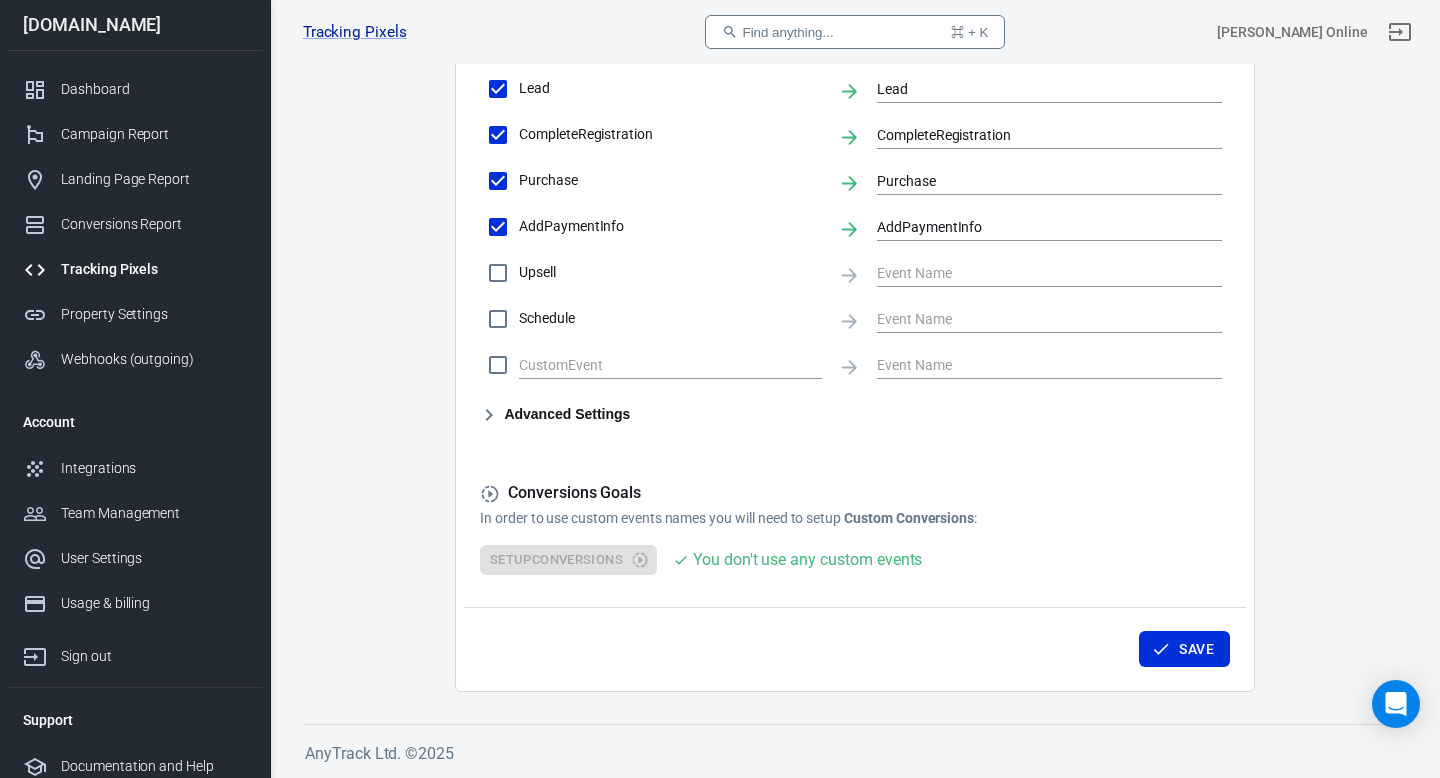 click on "Purchase" at bounding box center (670, 180) 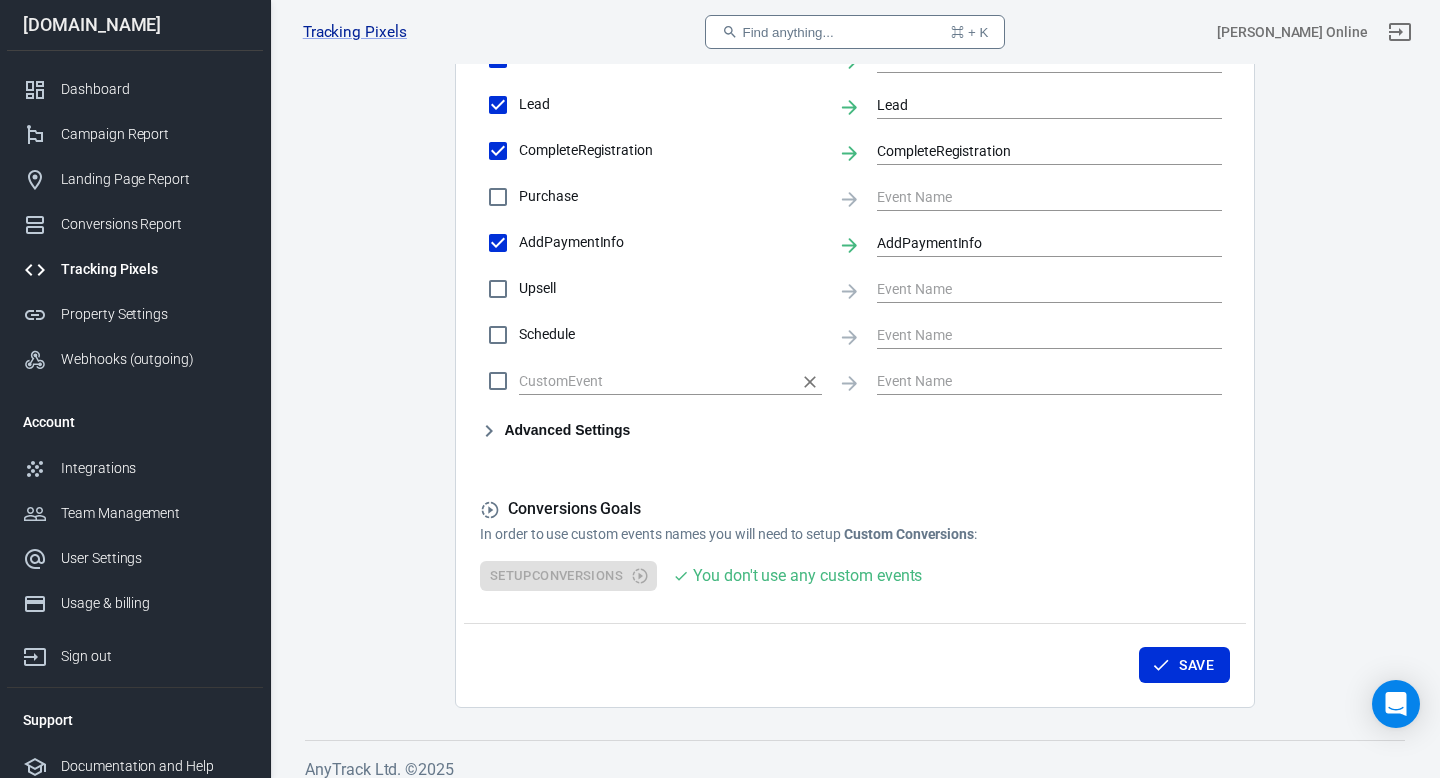 scroll, scrollTop: 971, scrollLeft: 0, axis: vertical 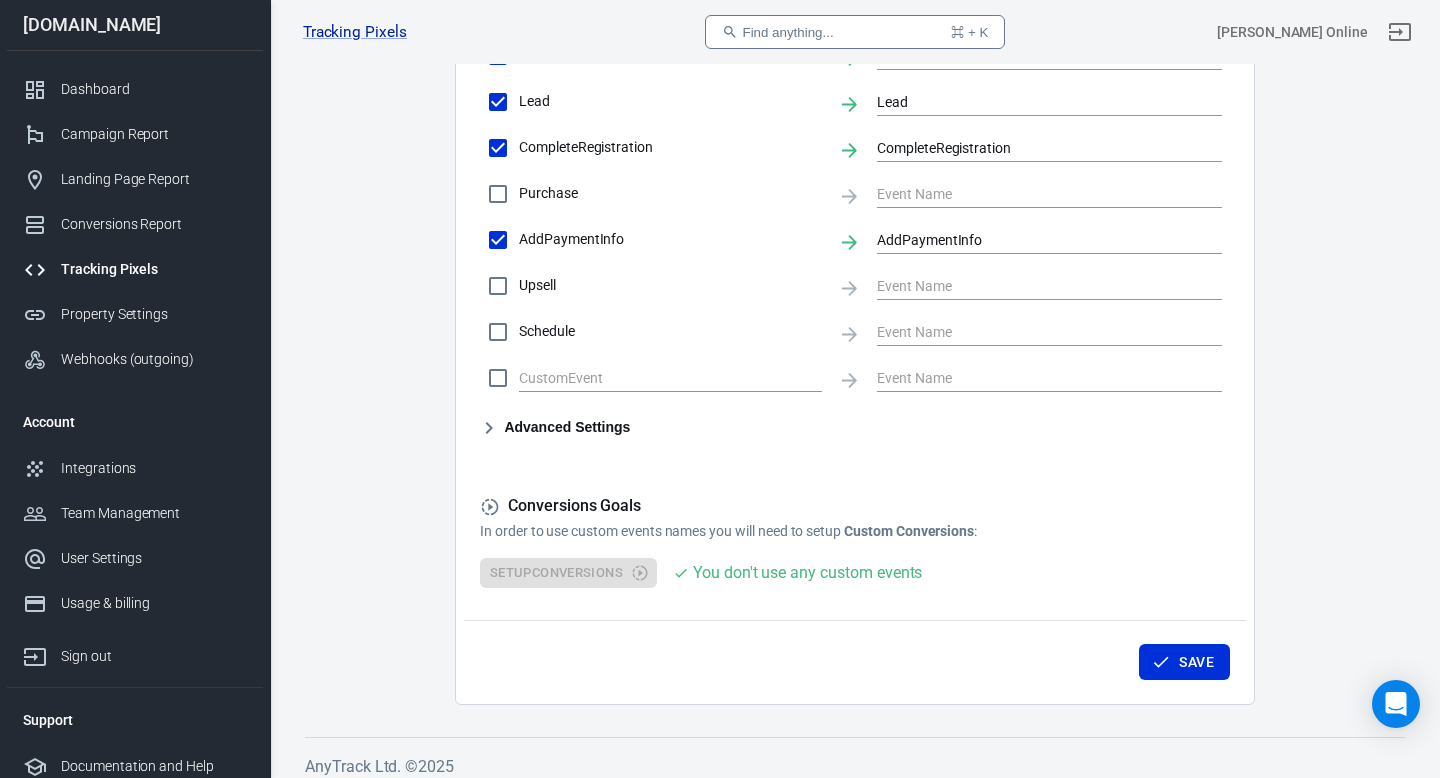 click on "Advanced Settings" at bounding box center [555, 428] 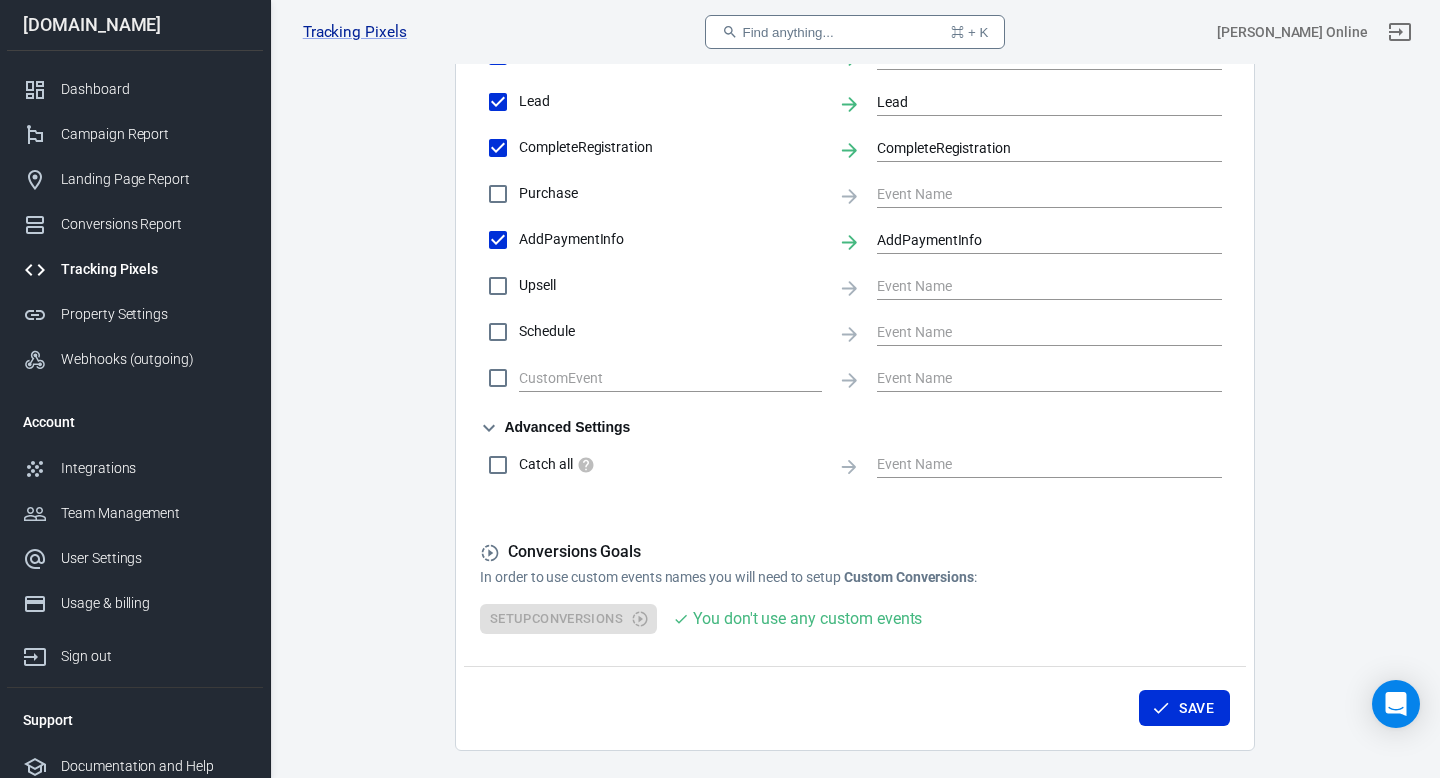 click on "Advanced Settings" at bounding box center (555, 428) 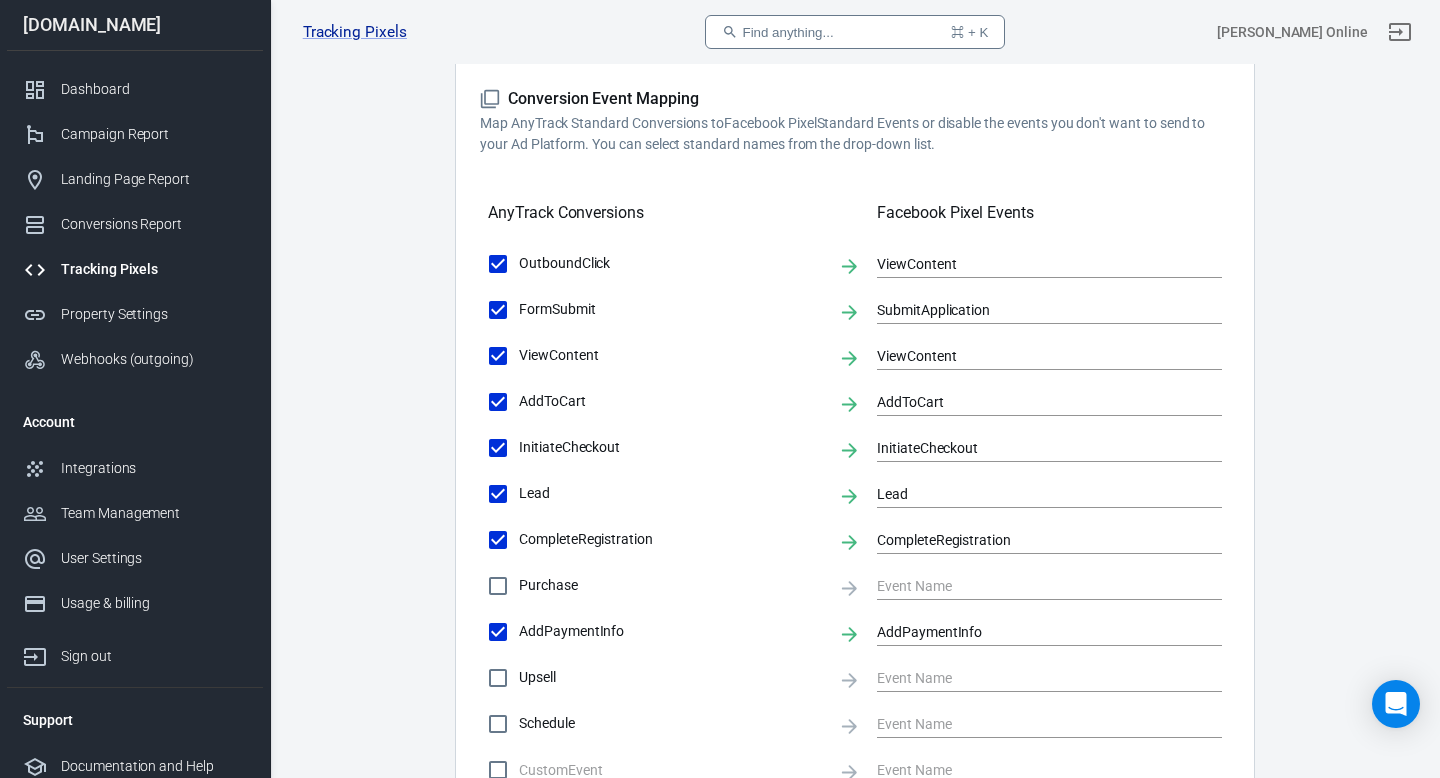 scroll, scrollTop: 0, scrollLeft: 0, axis: both 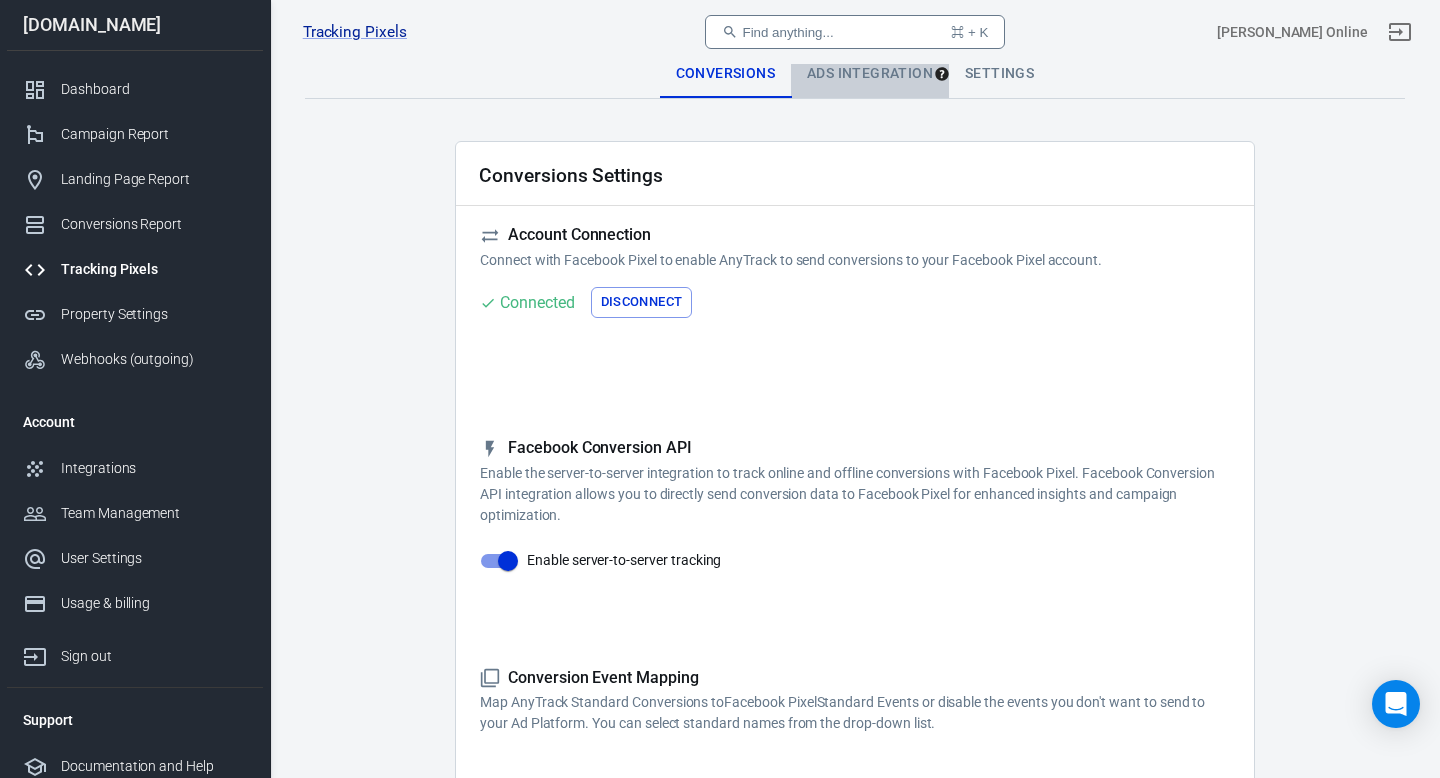 click on "Ads Integration" at bounding box center [870, 74] 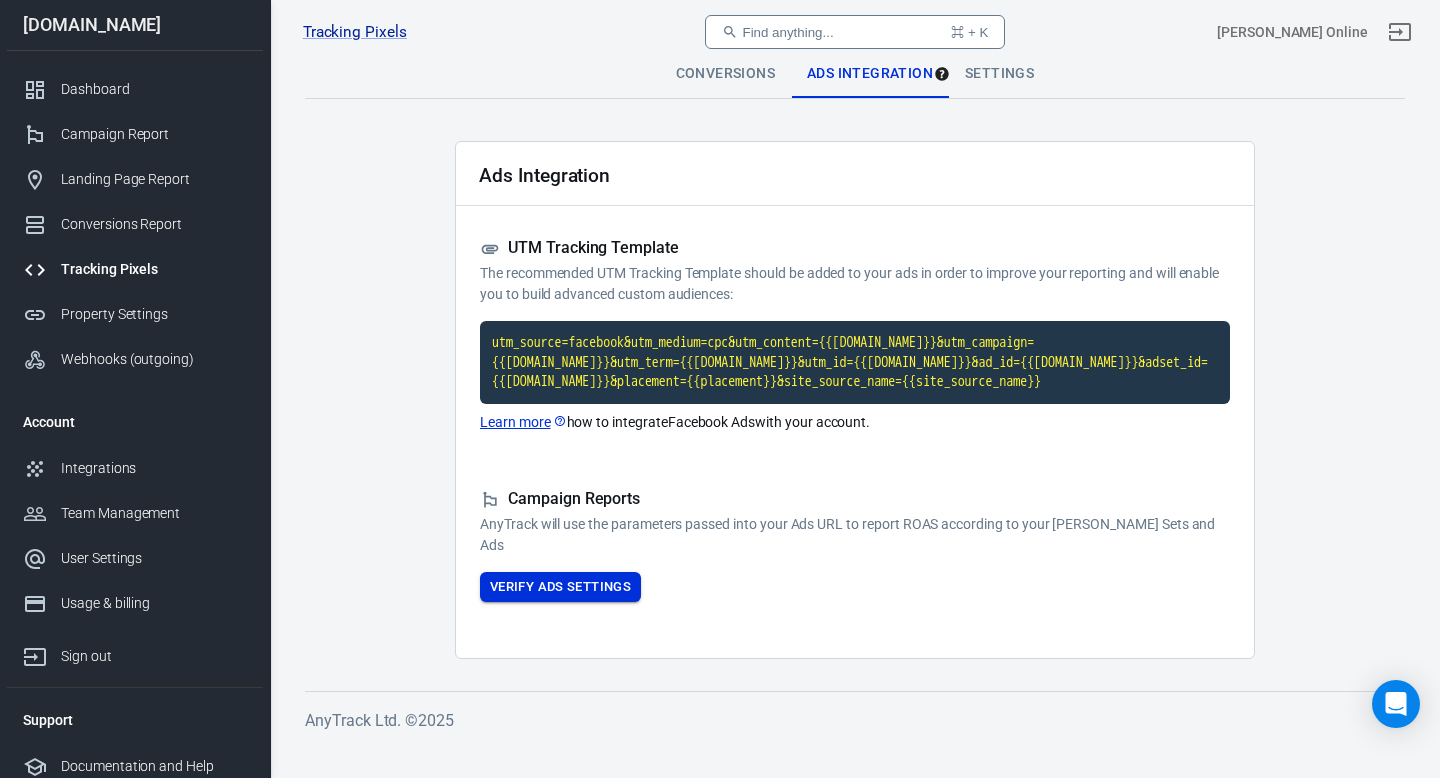 click on "Verify Ads Settings" at bounding box center [560, 587] 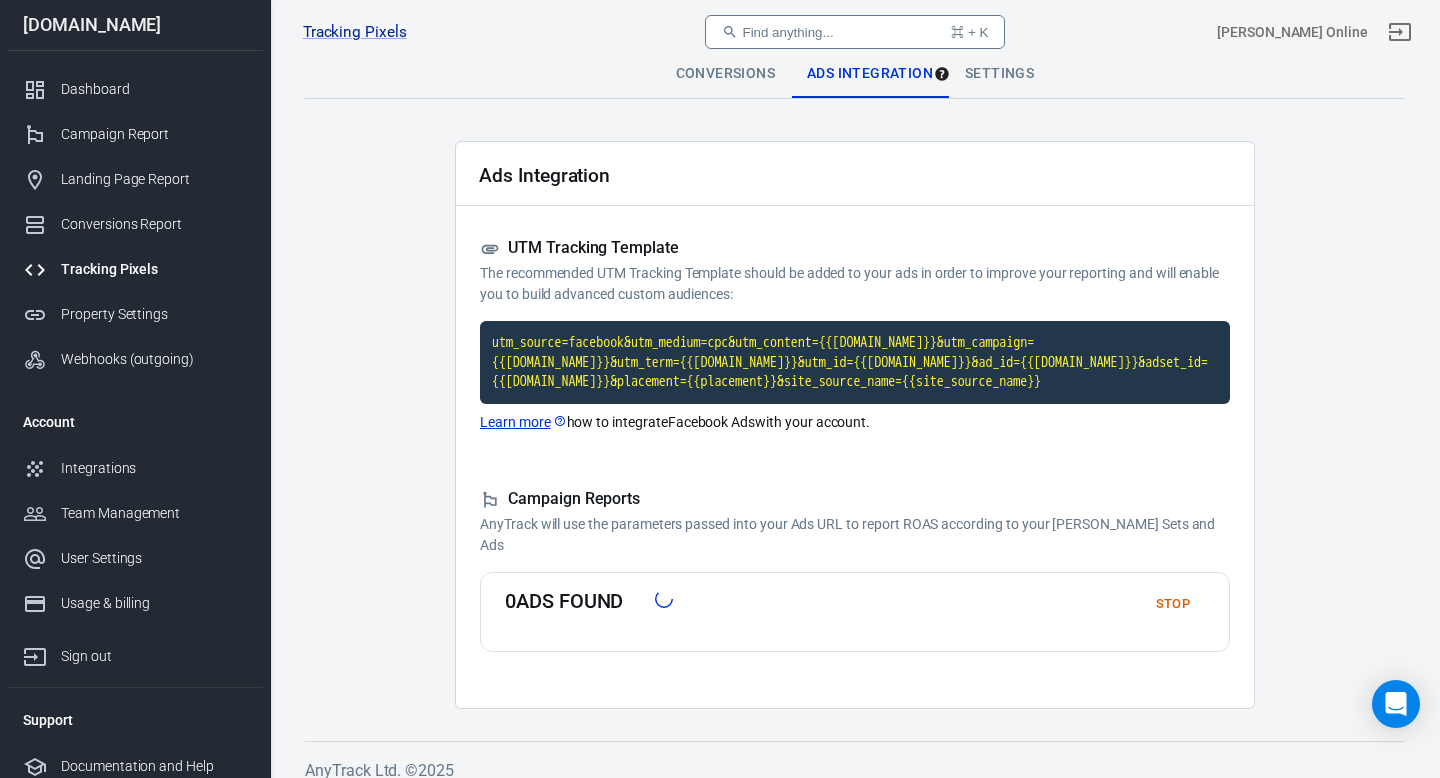 click on "Settings" at bounding box center (999, 74) 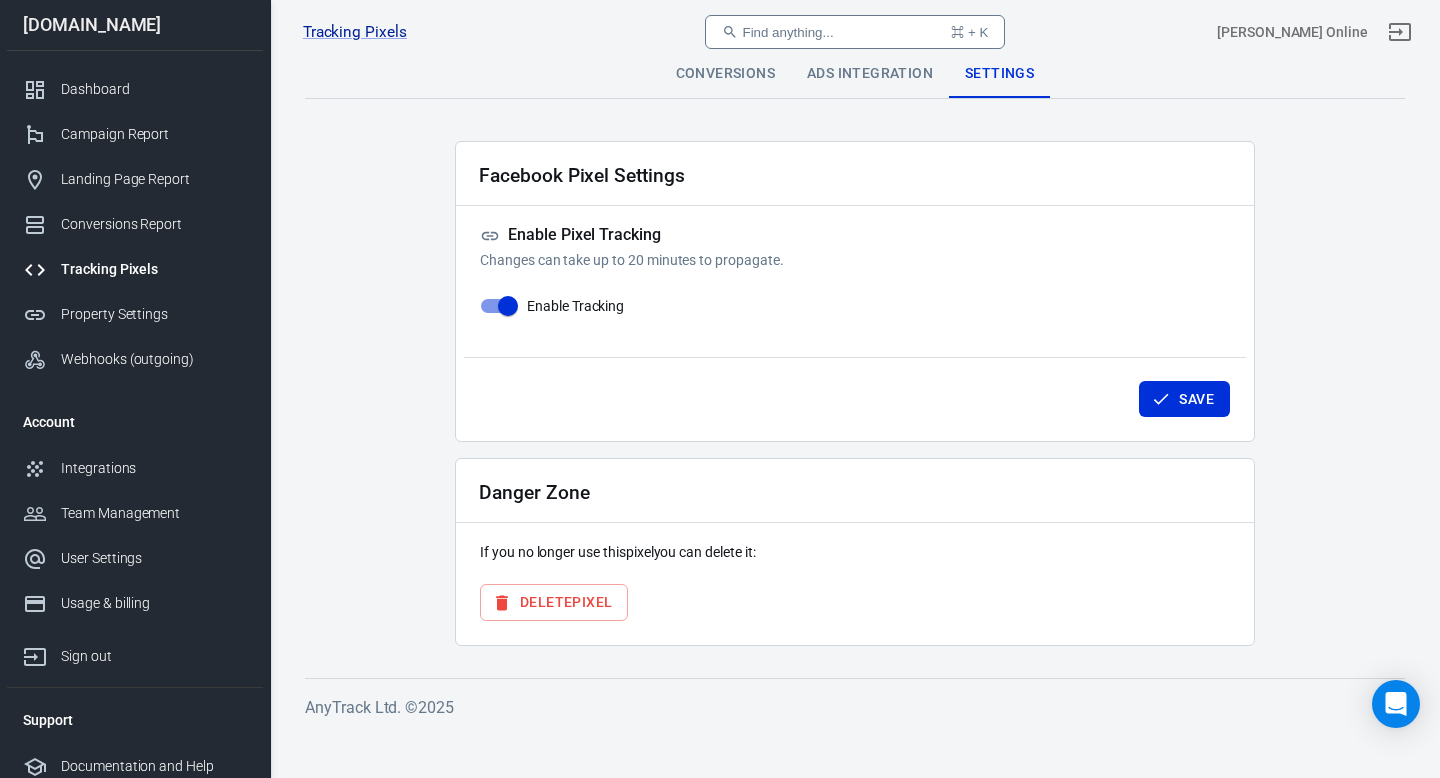 click on "Conversions" at bounding box center (725, 74) 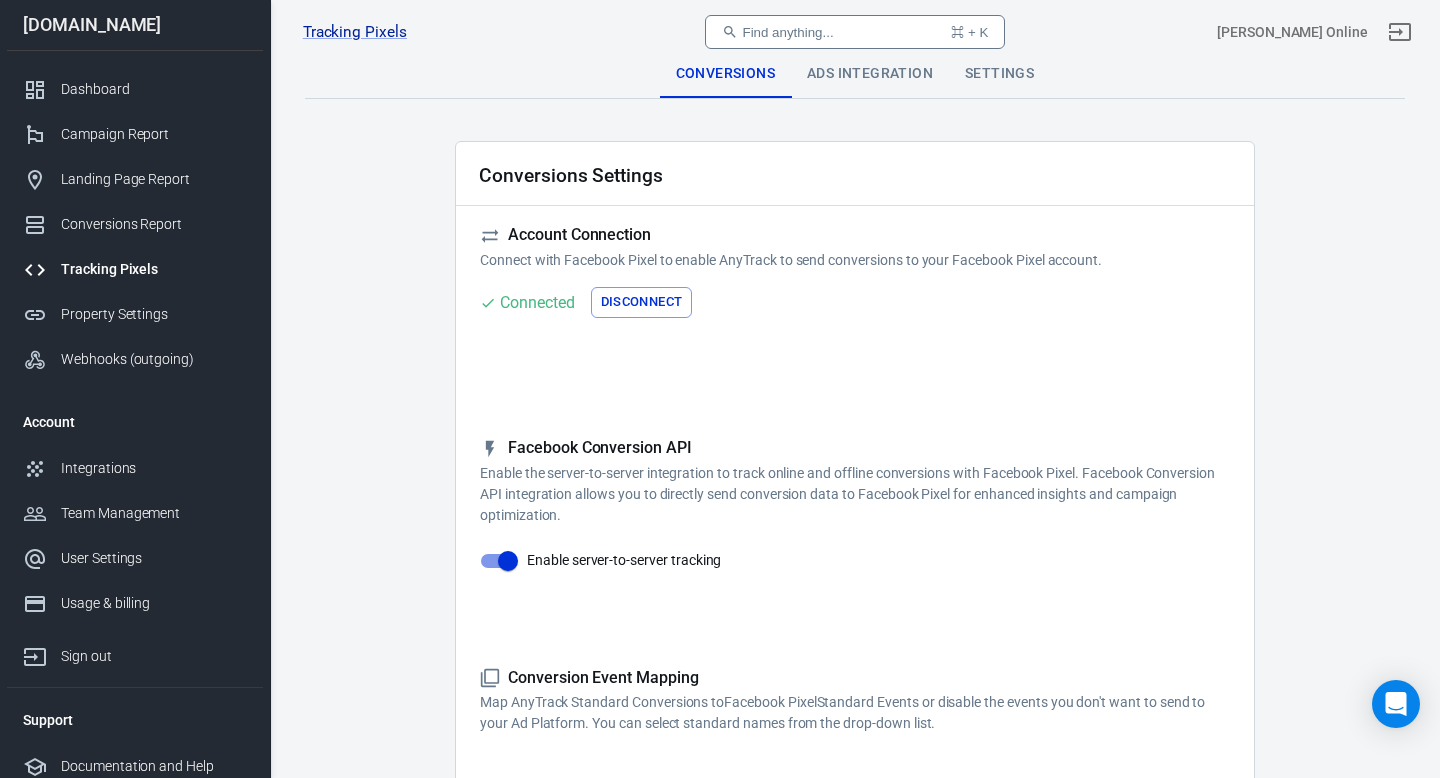 click on "Settings" at bounding box center (999, 74) 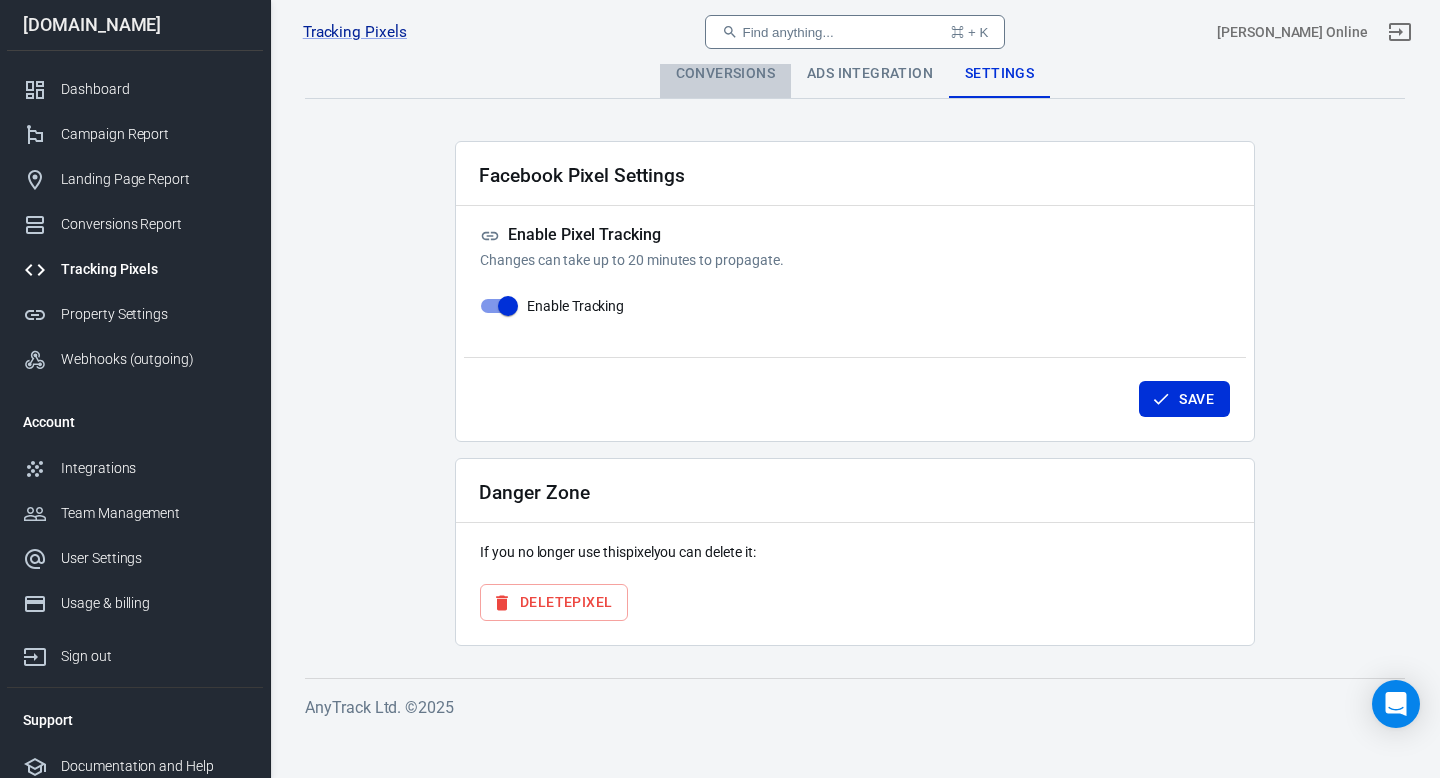 click on "Conversions" at bounding box center (725, 74) 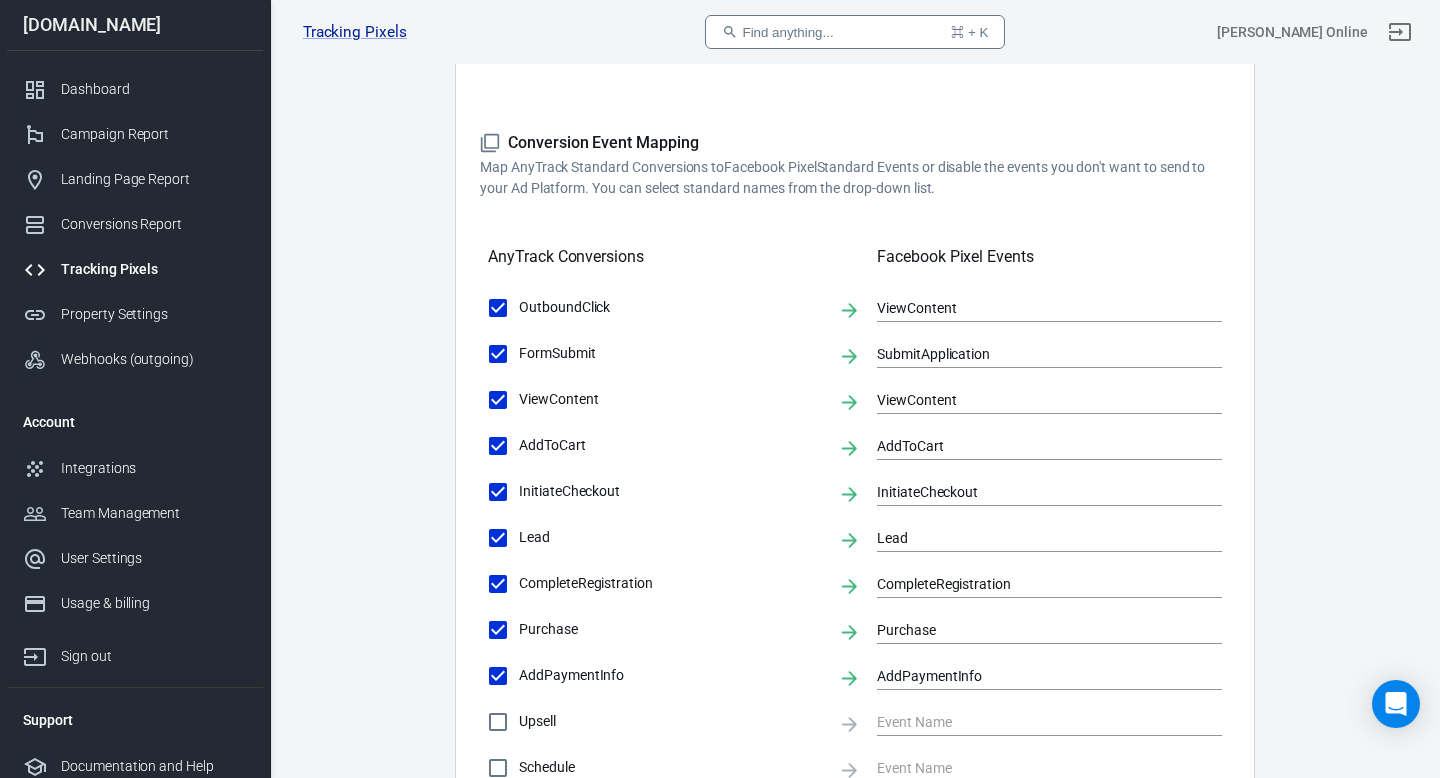 scroll, scrollTop: 257, scrollLeft: 0, axis: vertical 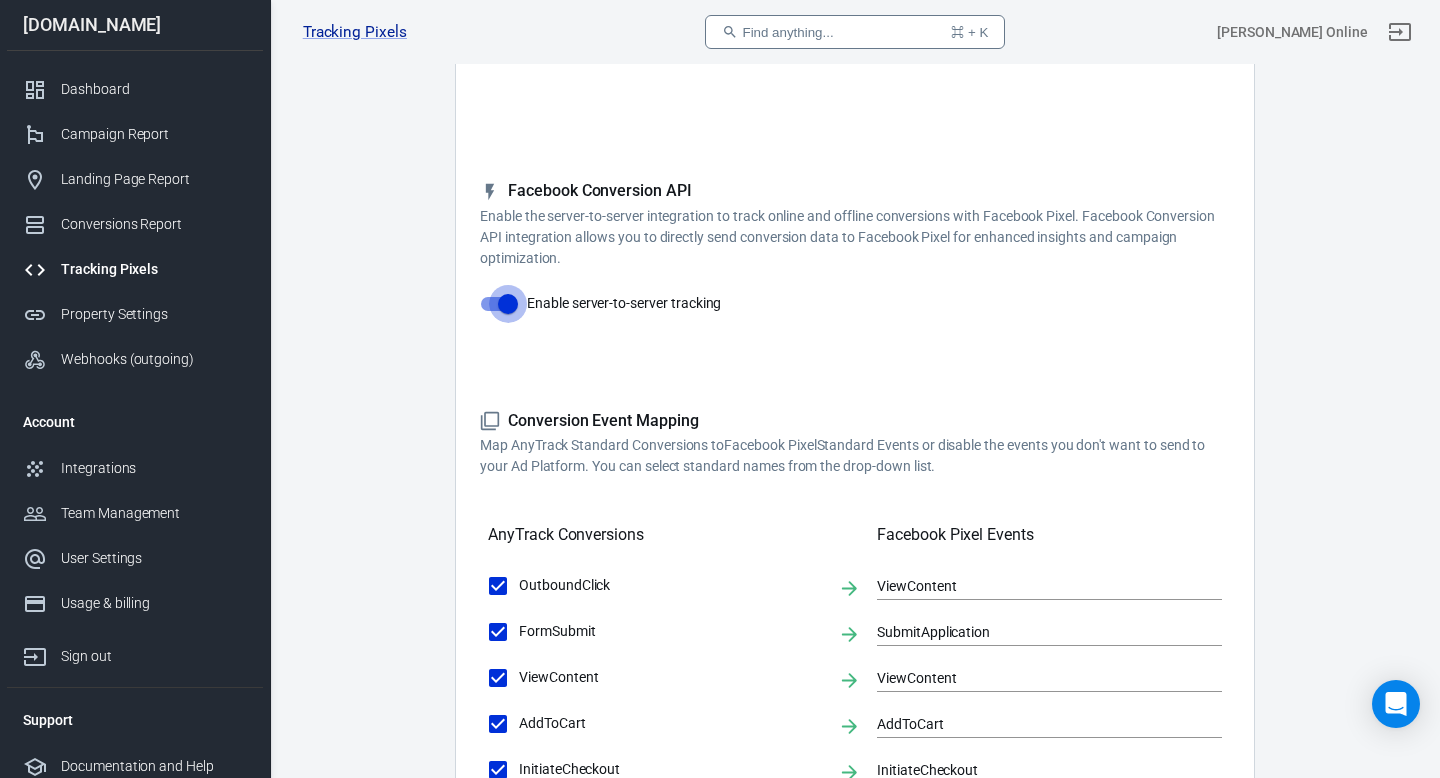 click on "Enable server-to-server tracking" at bounding box center (508, 304) 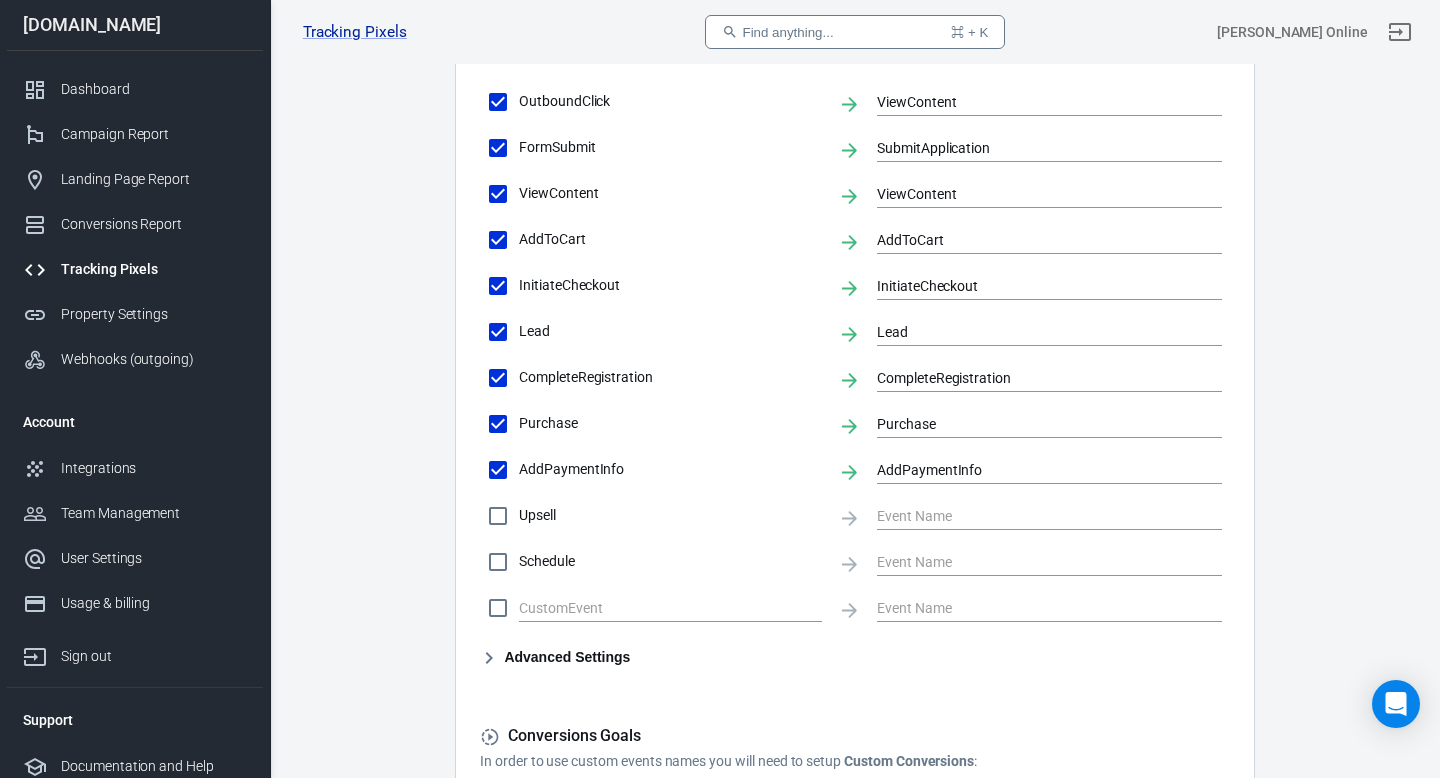 scroll, scrollTop: 1057, scrollLeft: 0, axis: vertical 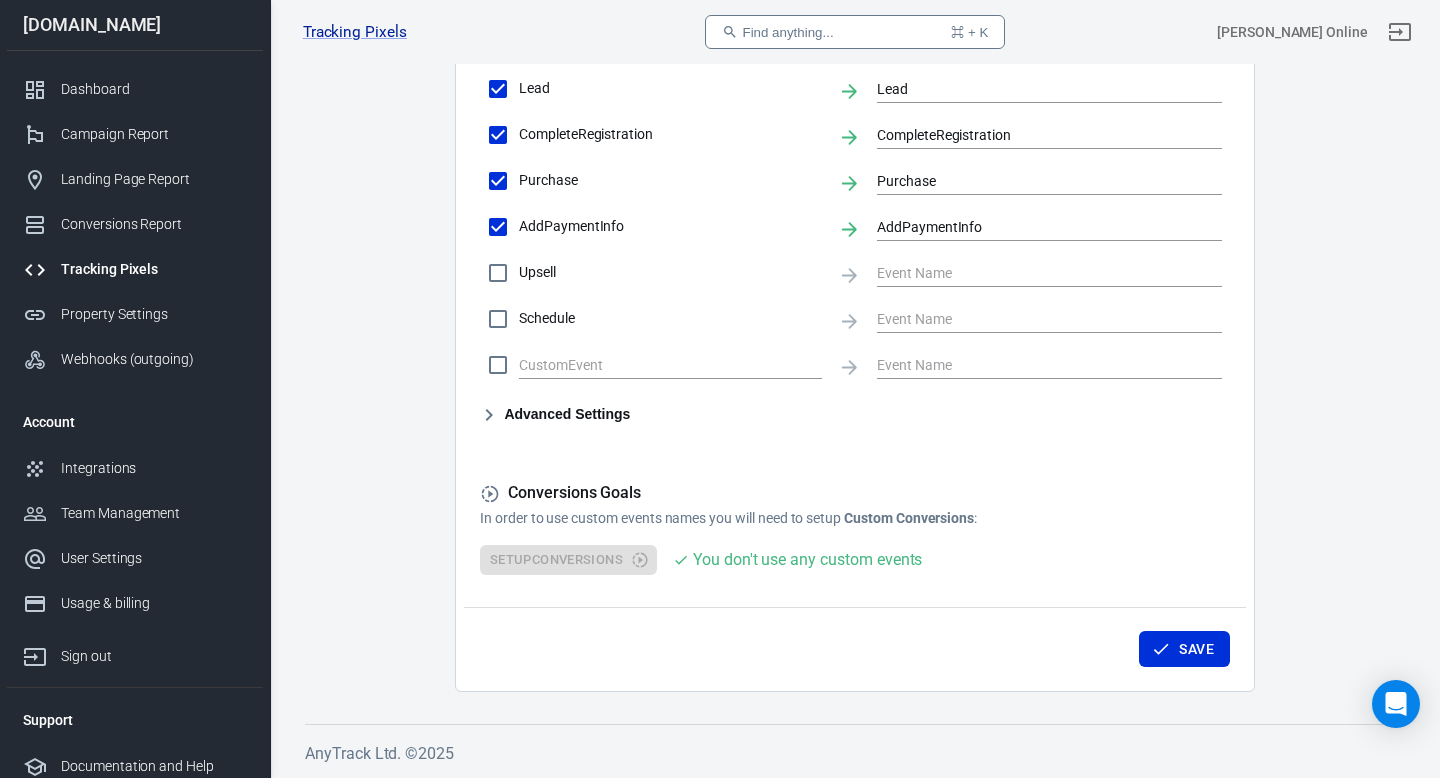 click on "Purchase" at bounding box center (649, 181) 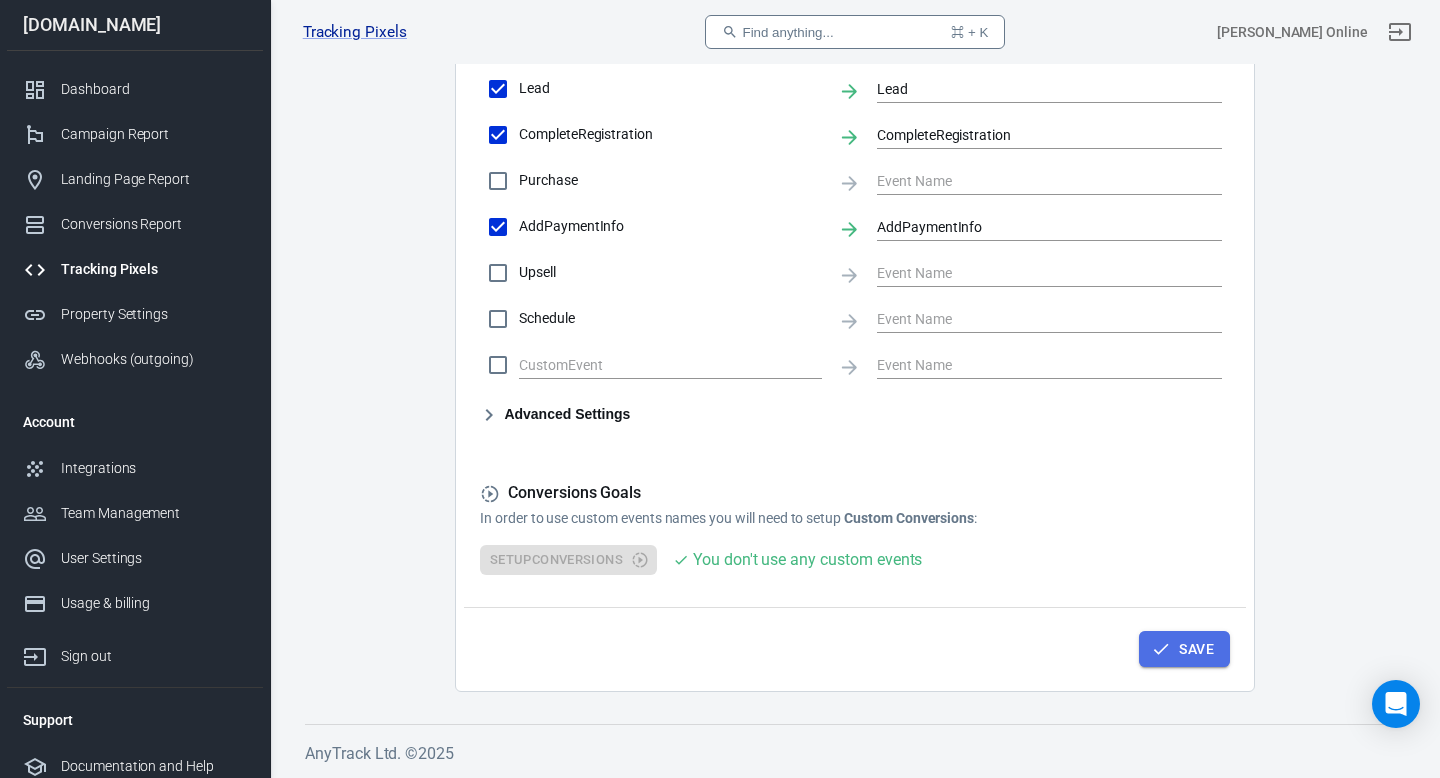 click 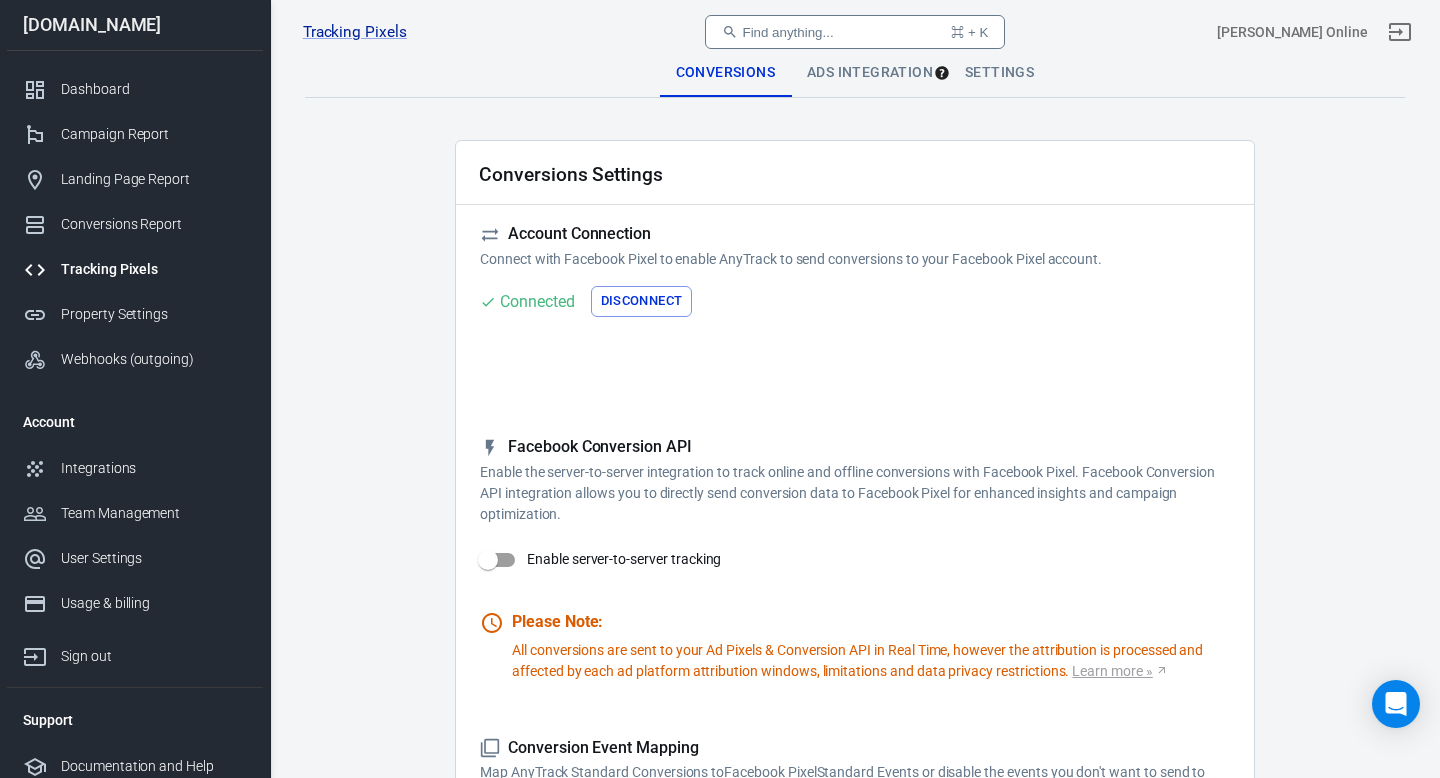 scroll, scrollTop: 0, scrollLeft: 0, axis: both 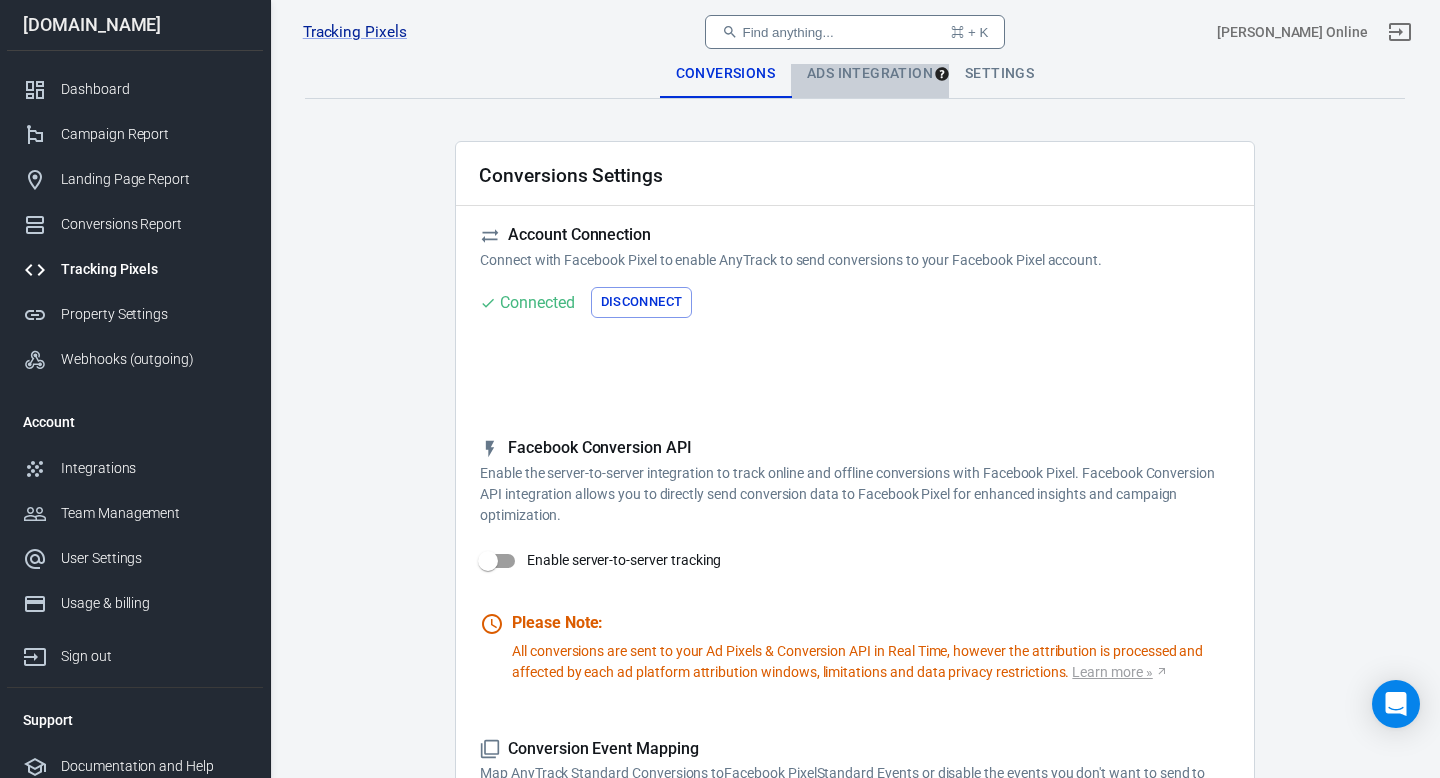 click on "Ads Integration" at bounding box center (870, 74) 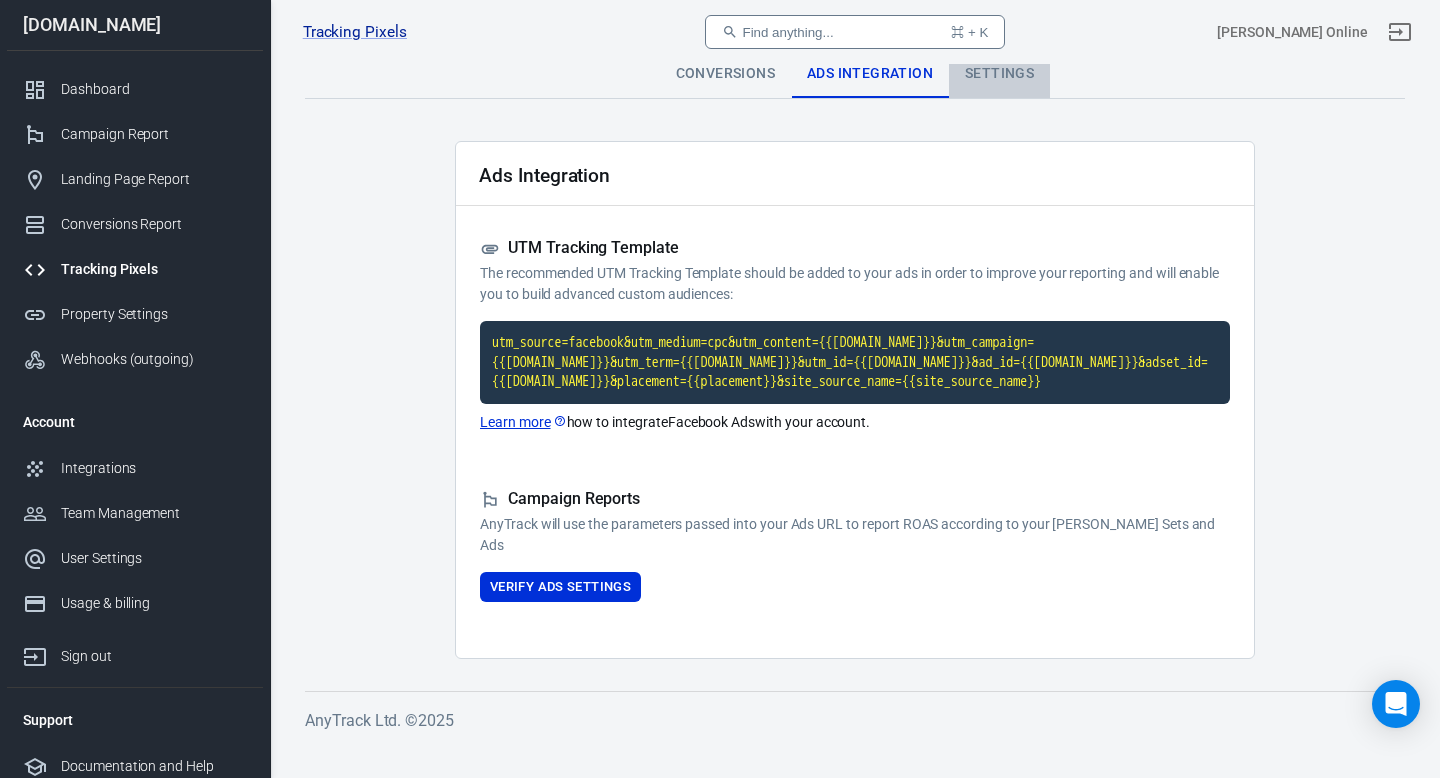 click on "Settings" at bounding box center [999, 74] 